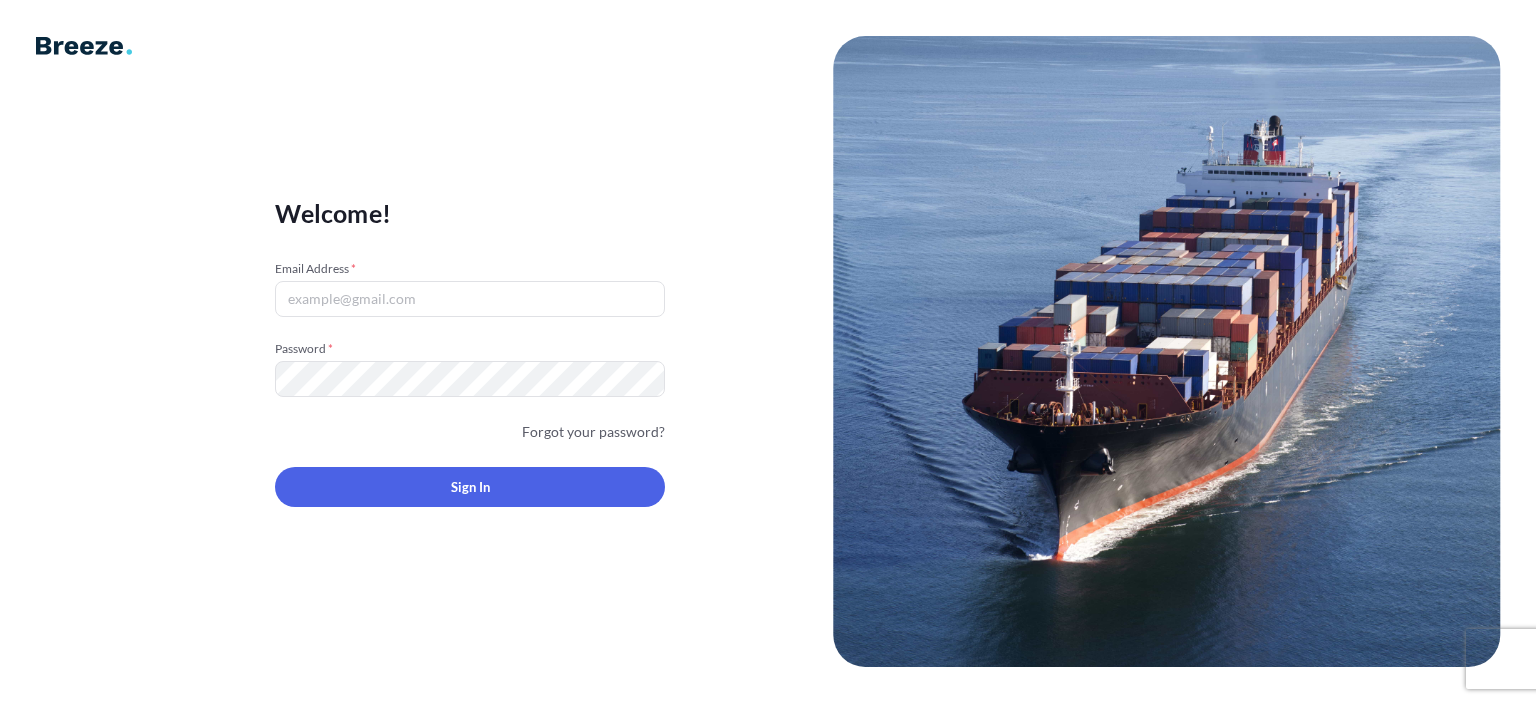 scroll, scrollTop: 0, scrollLeft: 0, axis: both 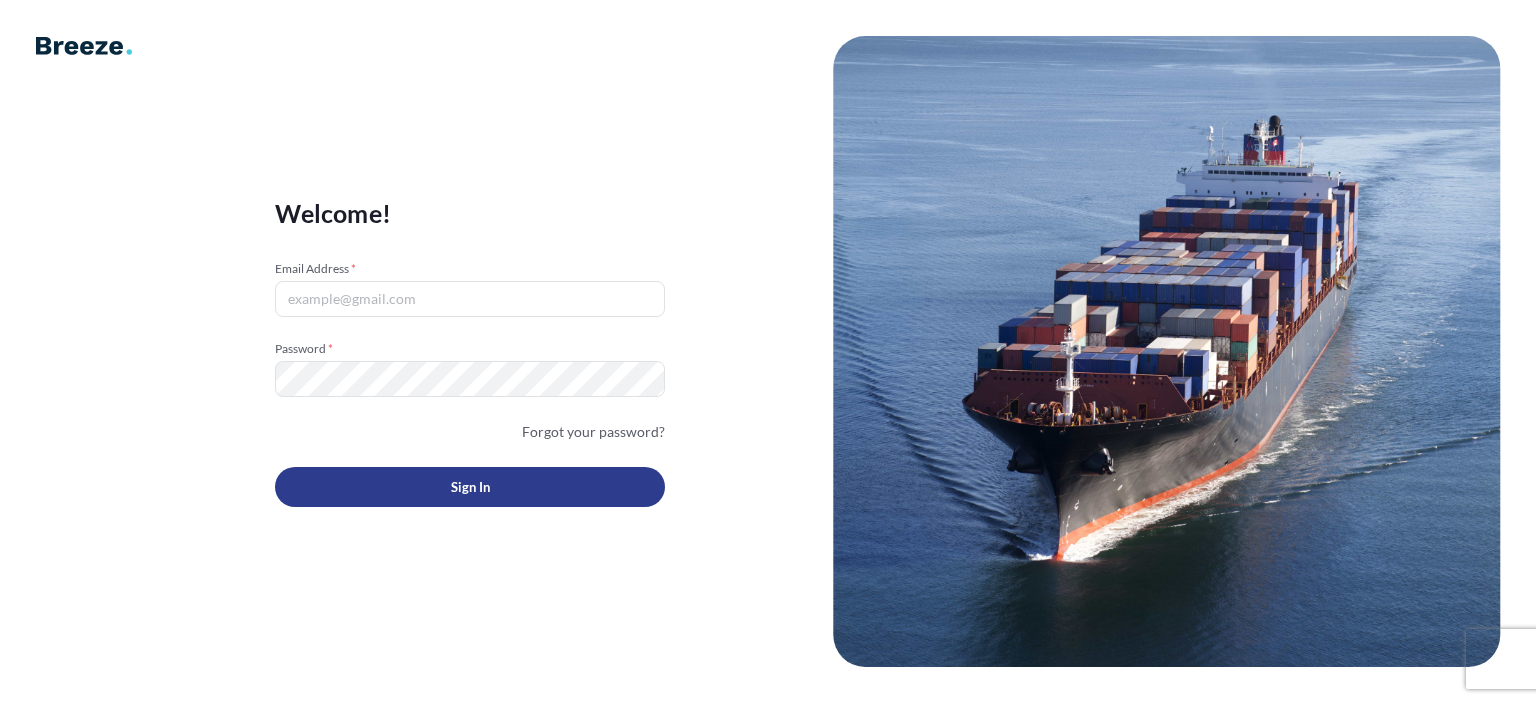 type on "[EMAIL_ADDRESS][DOMAIN_NAME]" 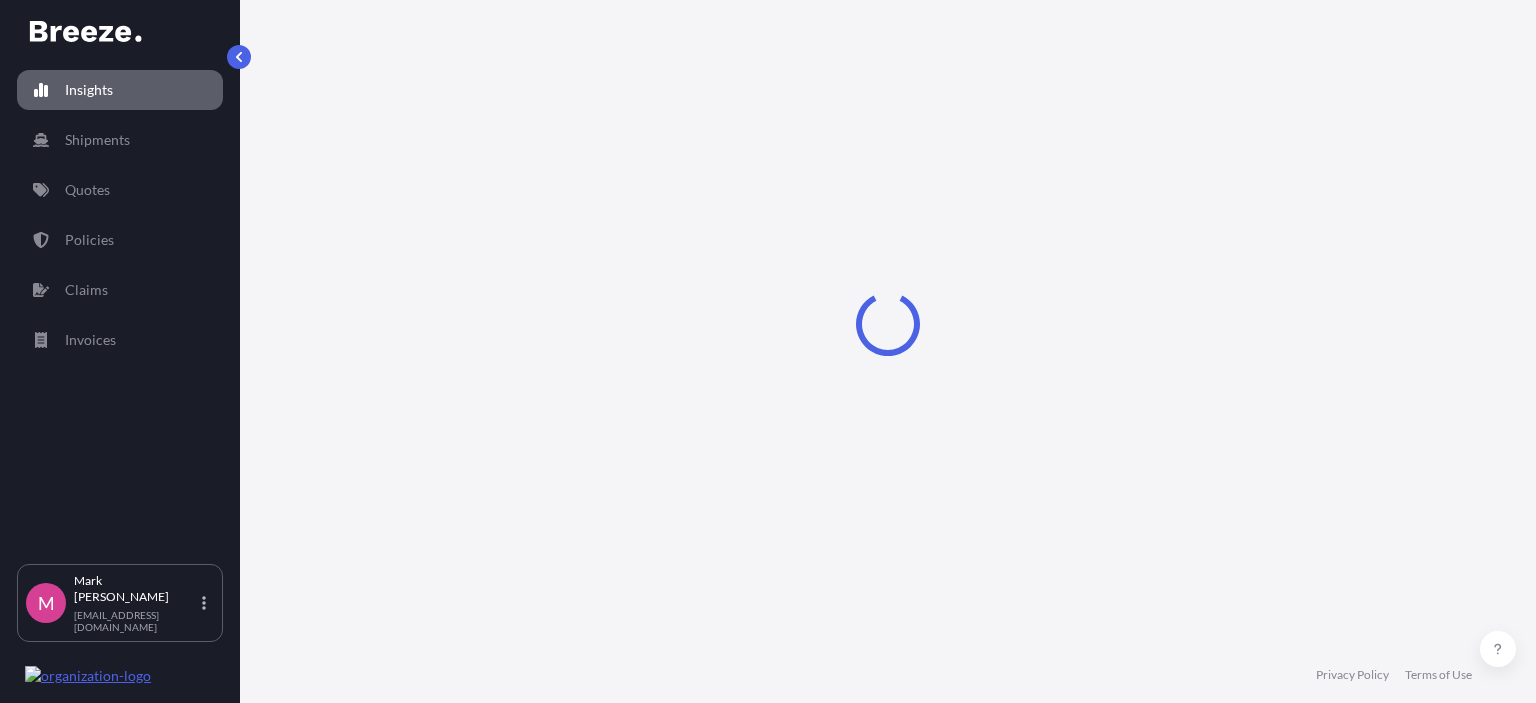 select on "2025" 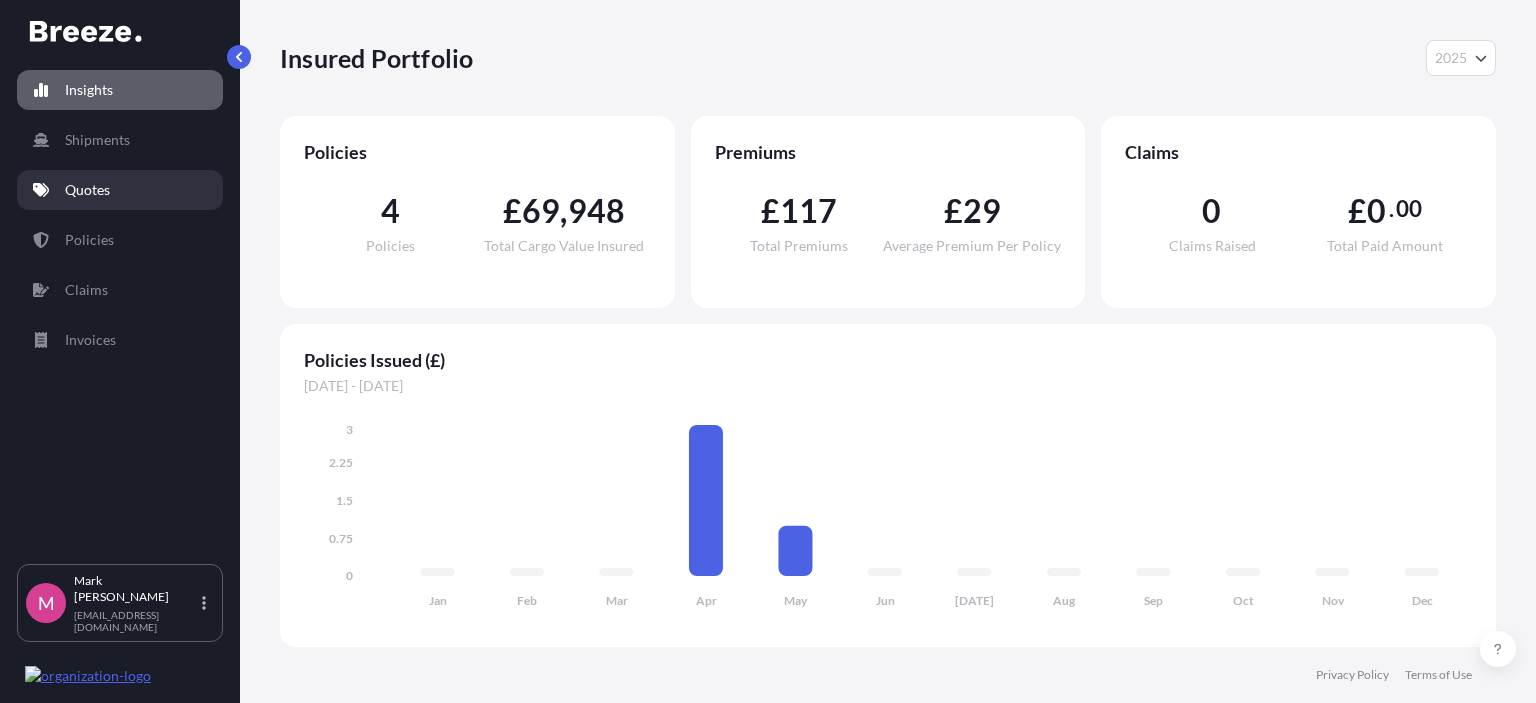 click on "Quotes" at bounding box center [87, 190] 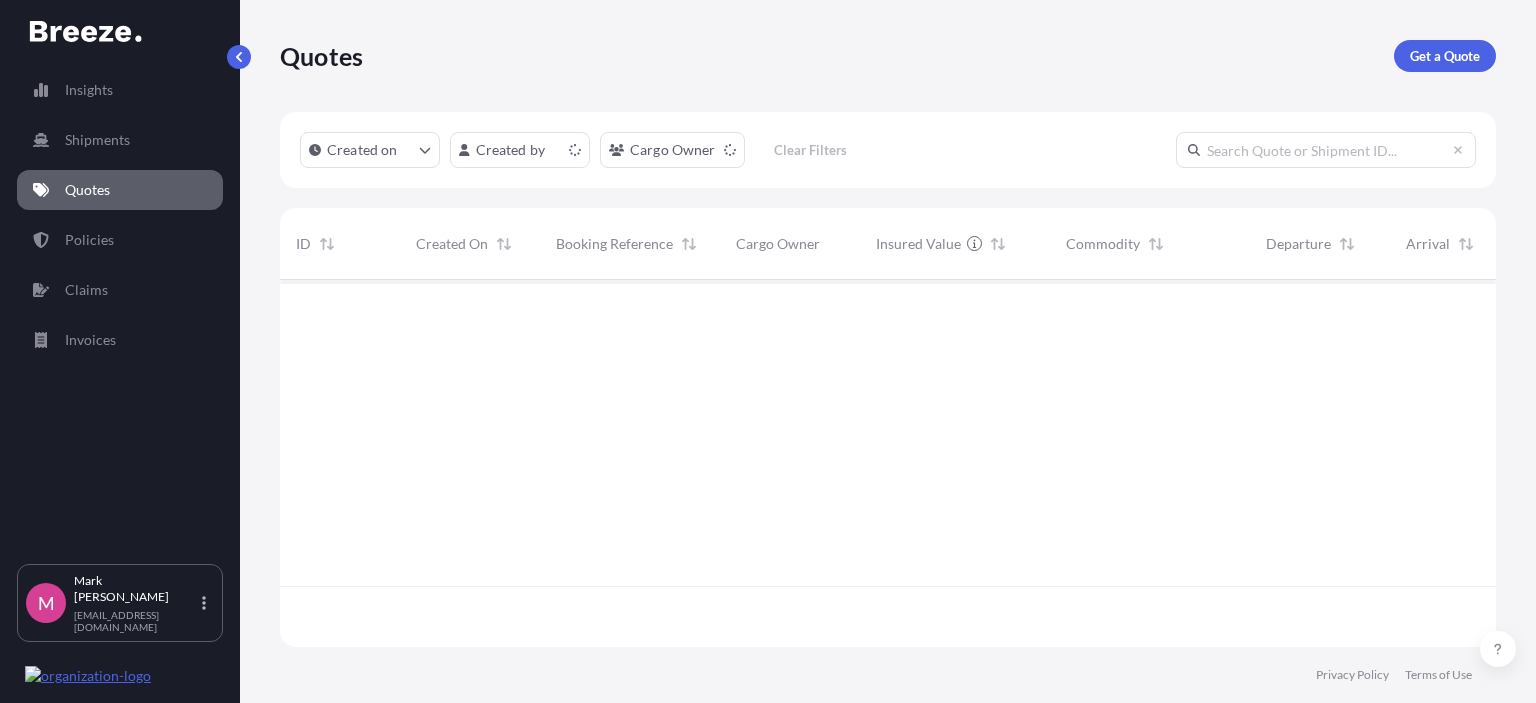 scroll, scrollTop: 16, scrollLeft: 16, axis: both 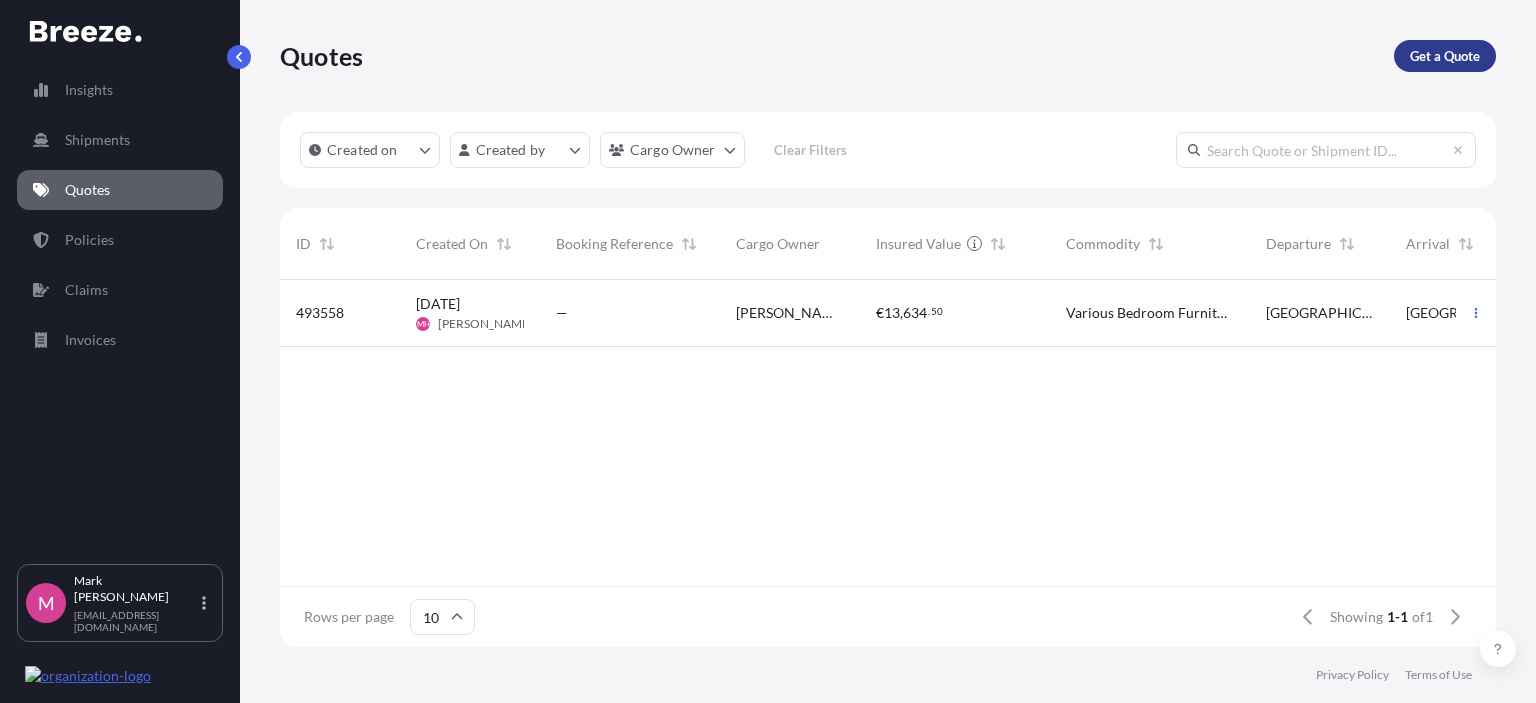 click on "Get a Quote" at bounding box center [1445, 56] 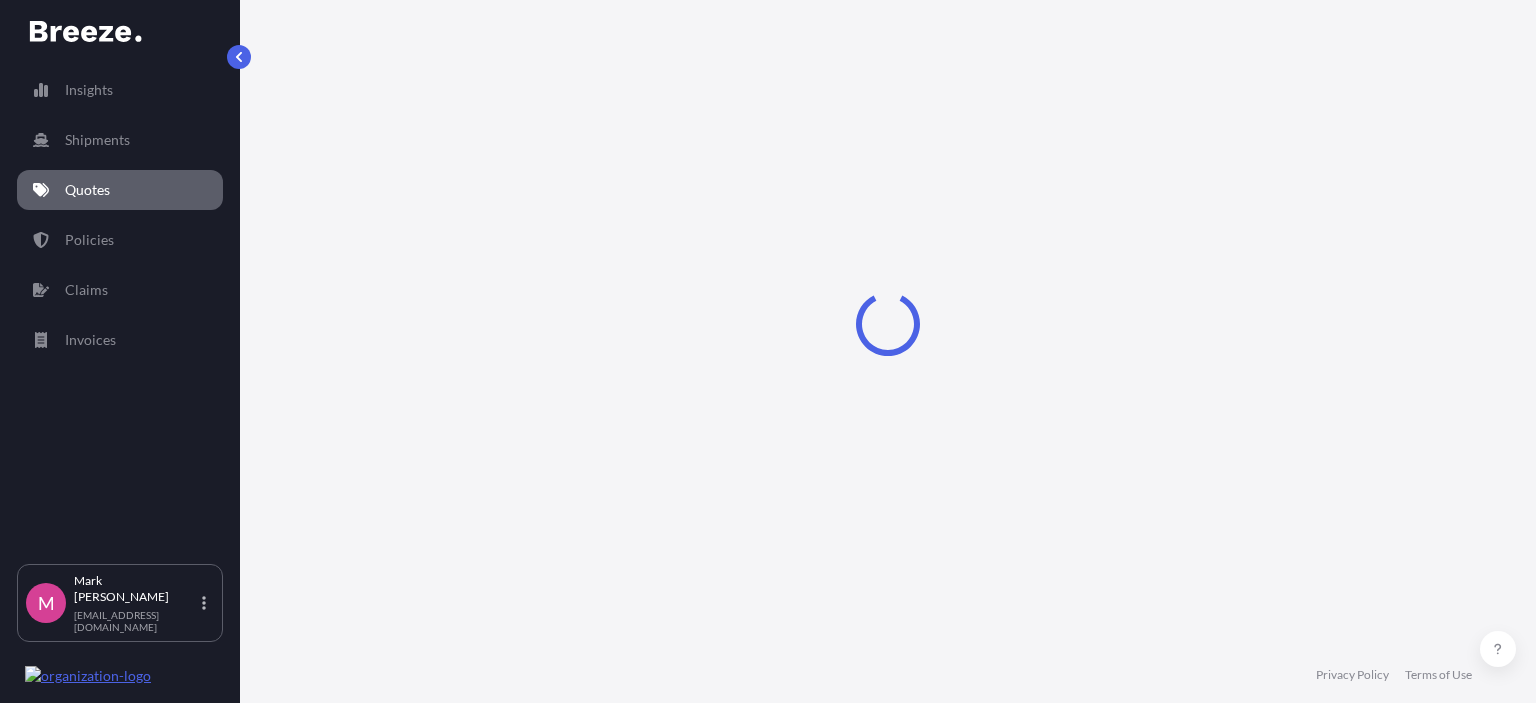 select on "Sea" 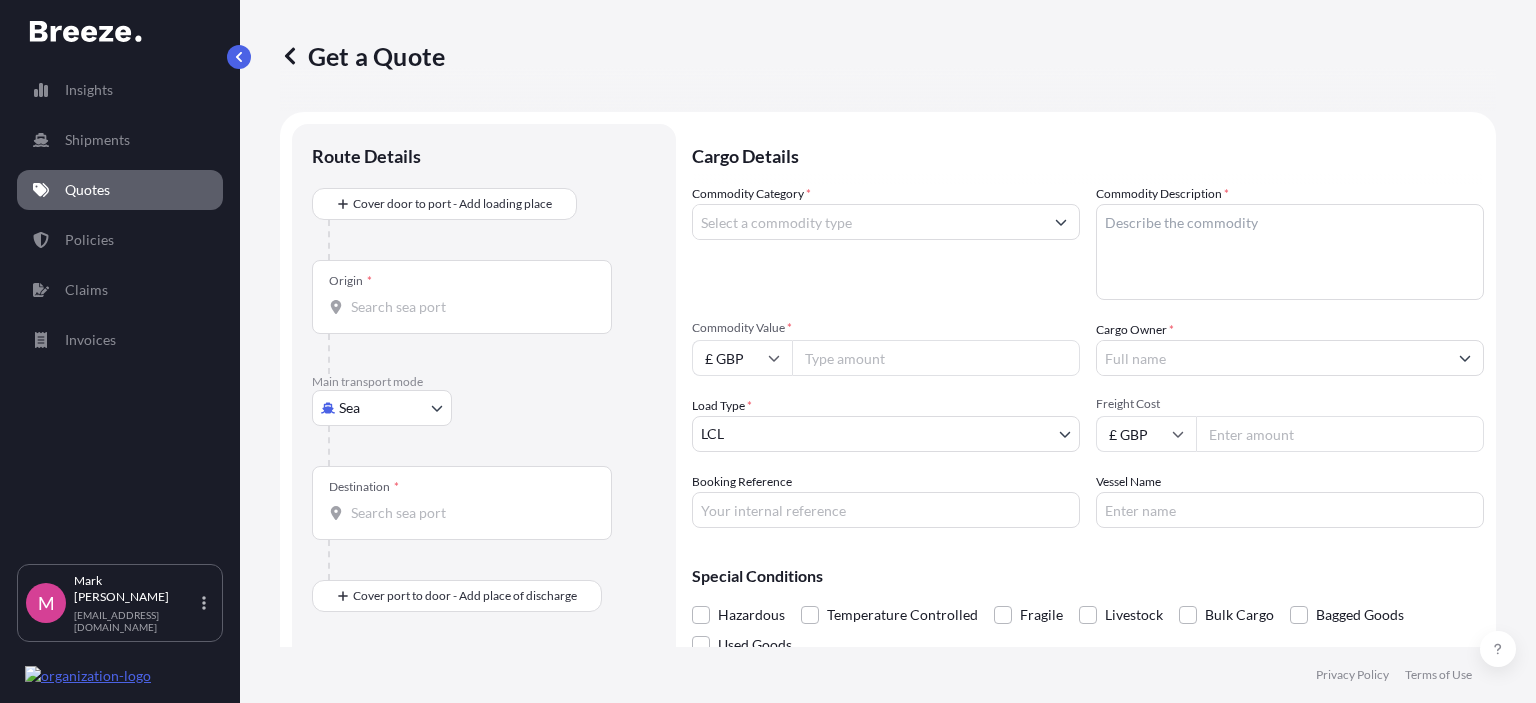 scroll, scrollTop: 32, scrollLeft: 0, axis: vertical 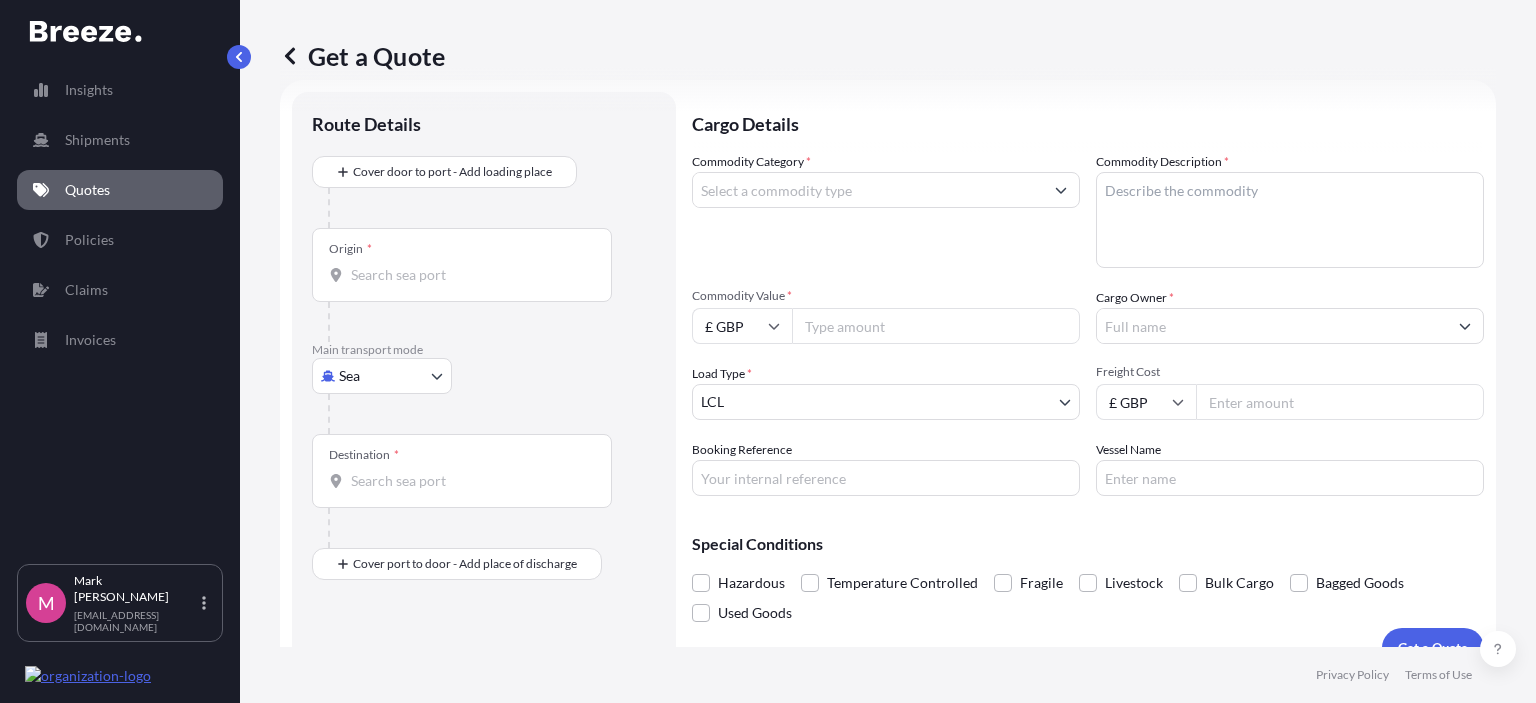 click on "Origin *" at bounding box center [469, 275] 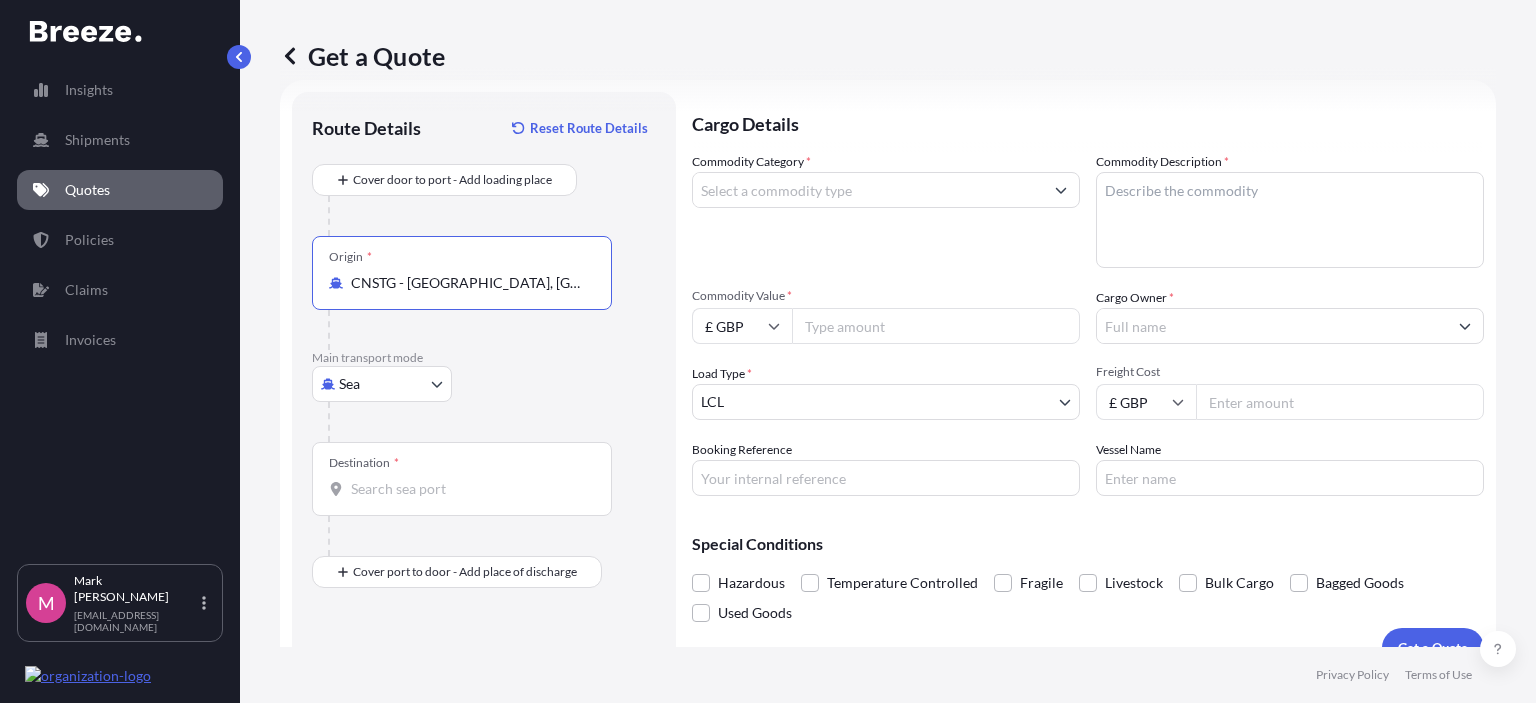 type on "CNSTG - [GEOGRAPHIC_DATA], [GEOGRAPHIC_DATA]" 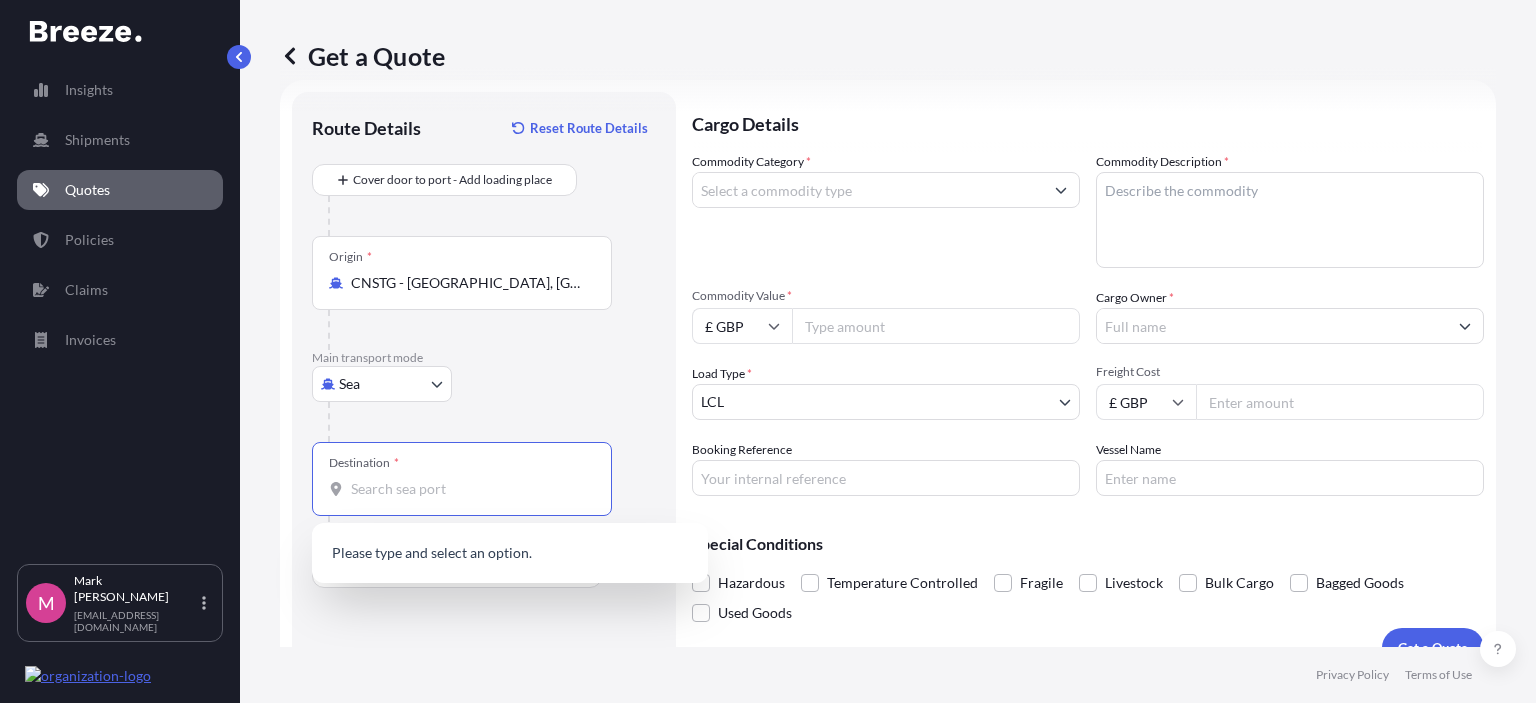click on "Destination *" at bounding box center [469, 489] 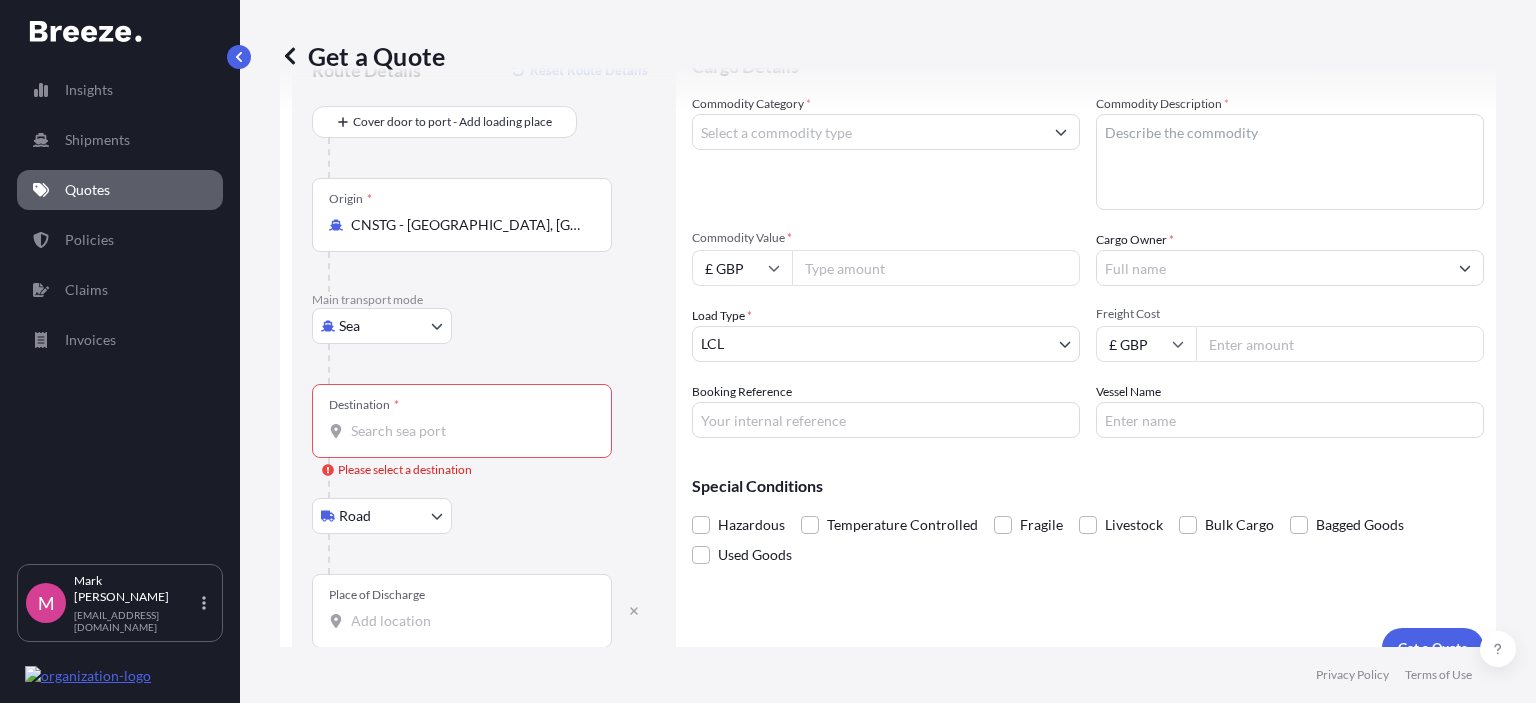 scroll, scrollTop: 121, scrollLeft: 0, axis: vertical 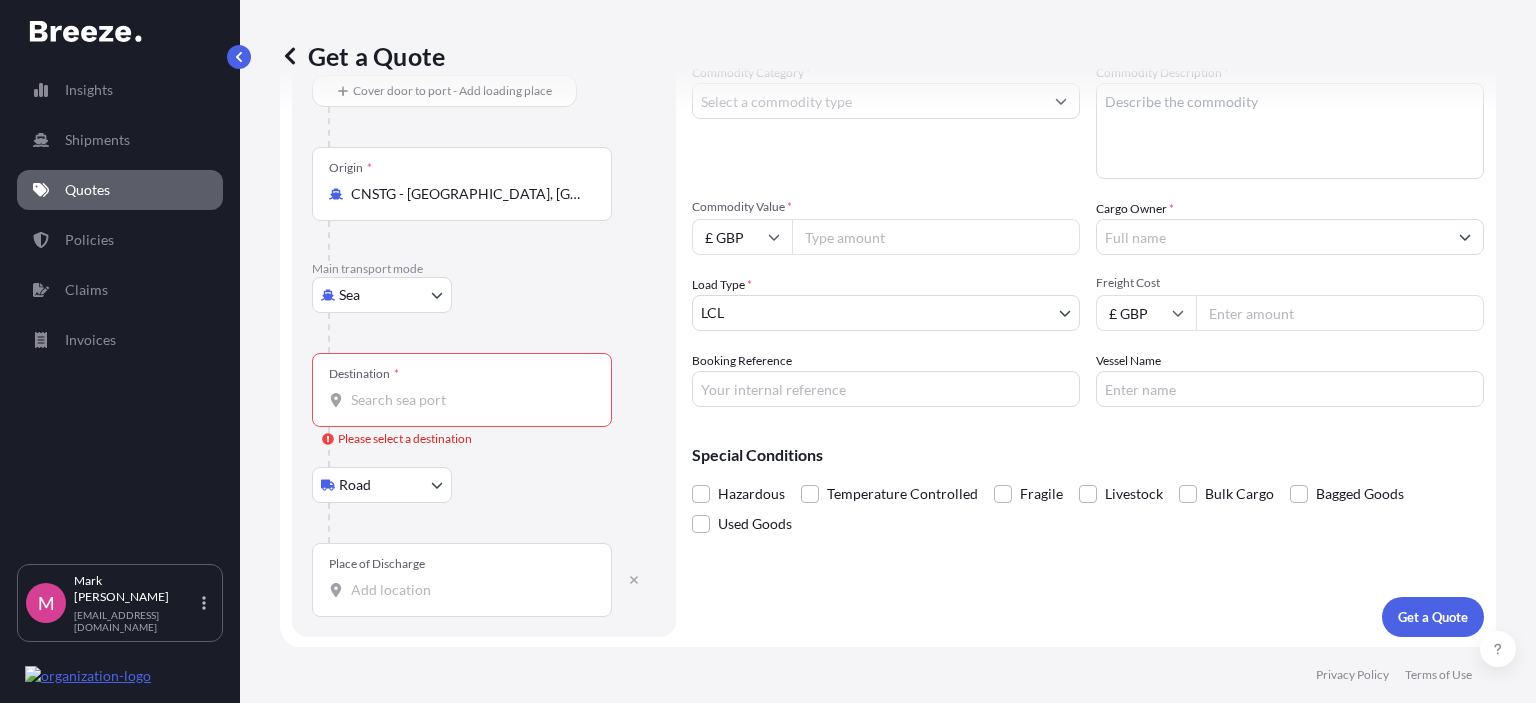 click on "Destination * Please select a destination" at bounding box center (469, 400) 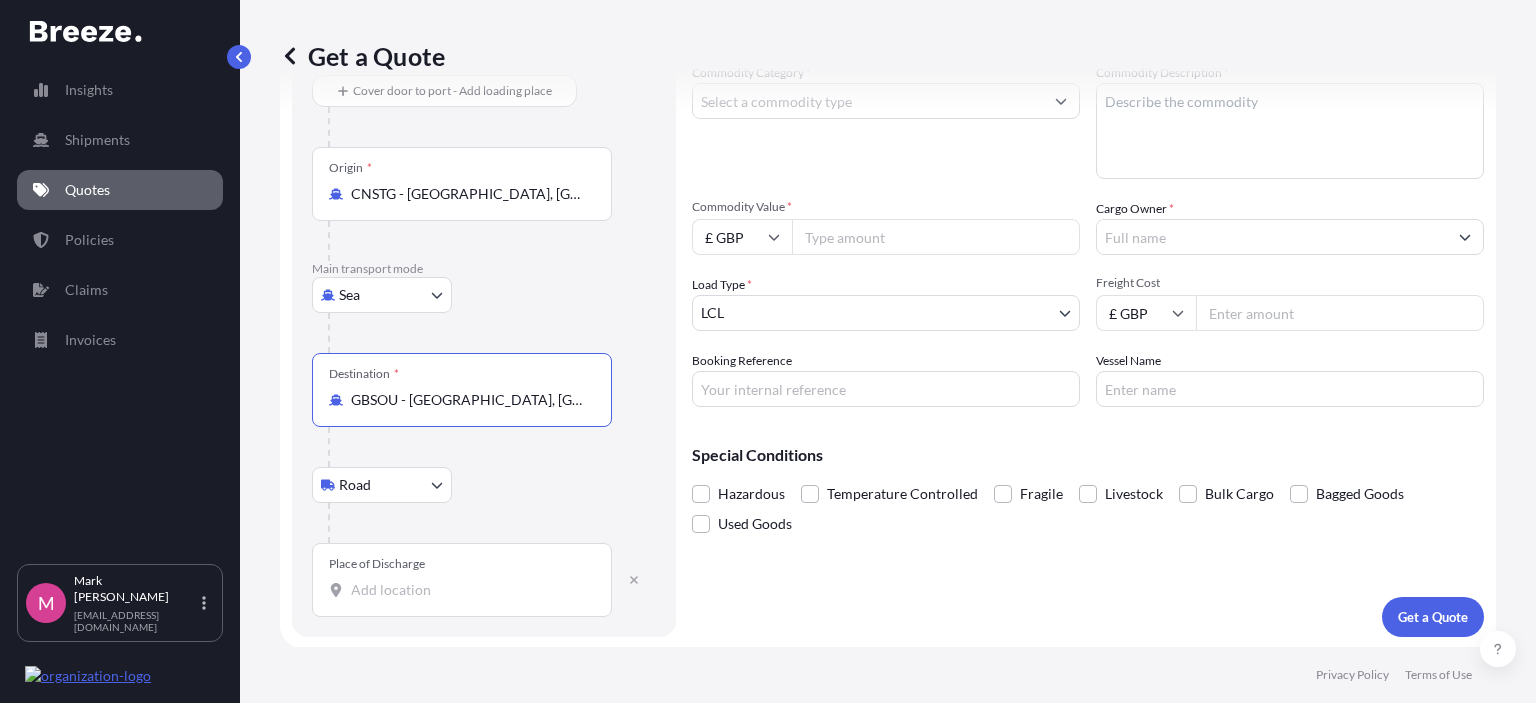 type on "GBSOU - [GEOGRAPHIC_DATA], [GEOGRAPHIC_DATA]" 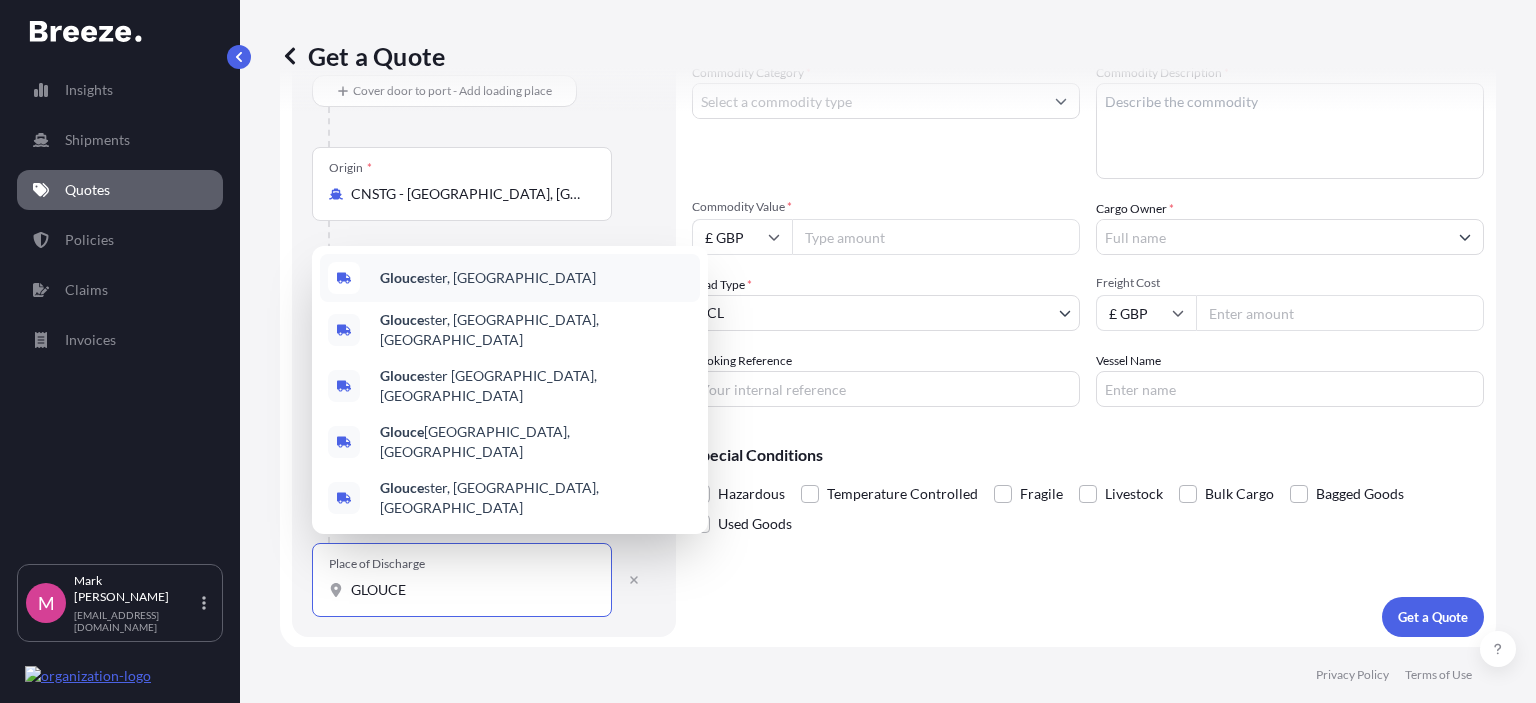click on "Glouce ster, [GEOGRAPHIC_DATA]" at bounding box center [488, 278] 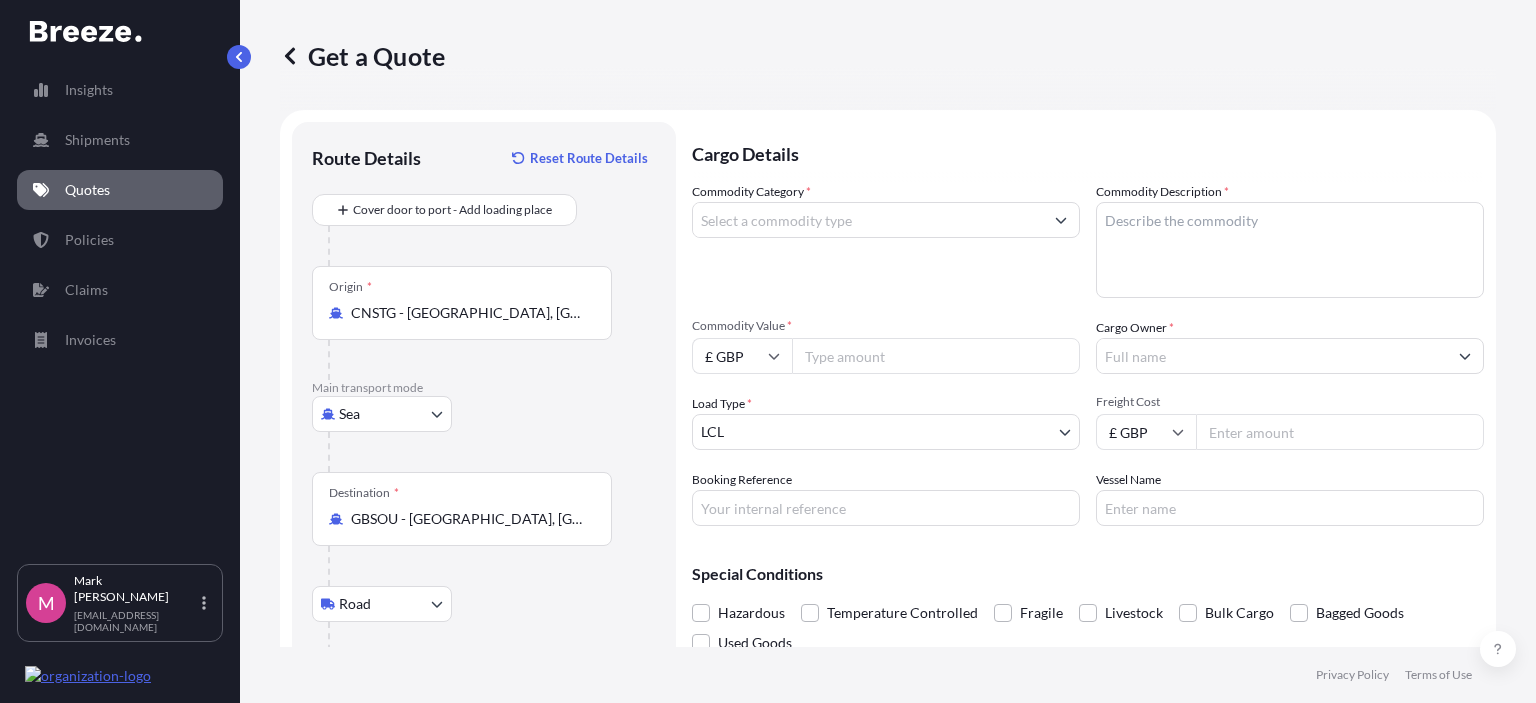 scroll, scrollTop: 0, scrollLeft: 0, axis: both 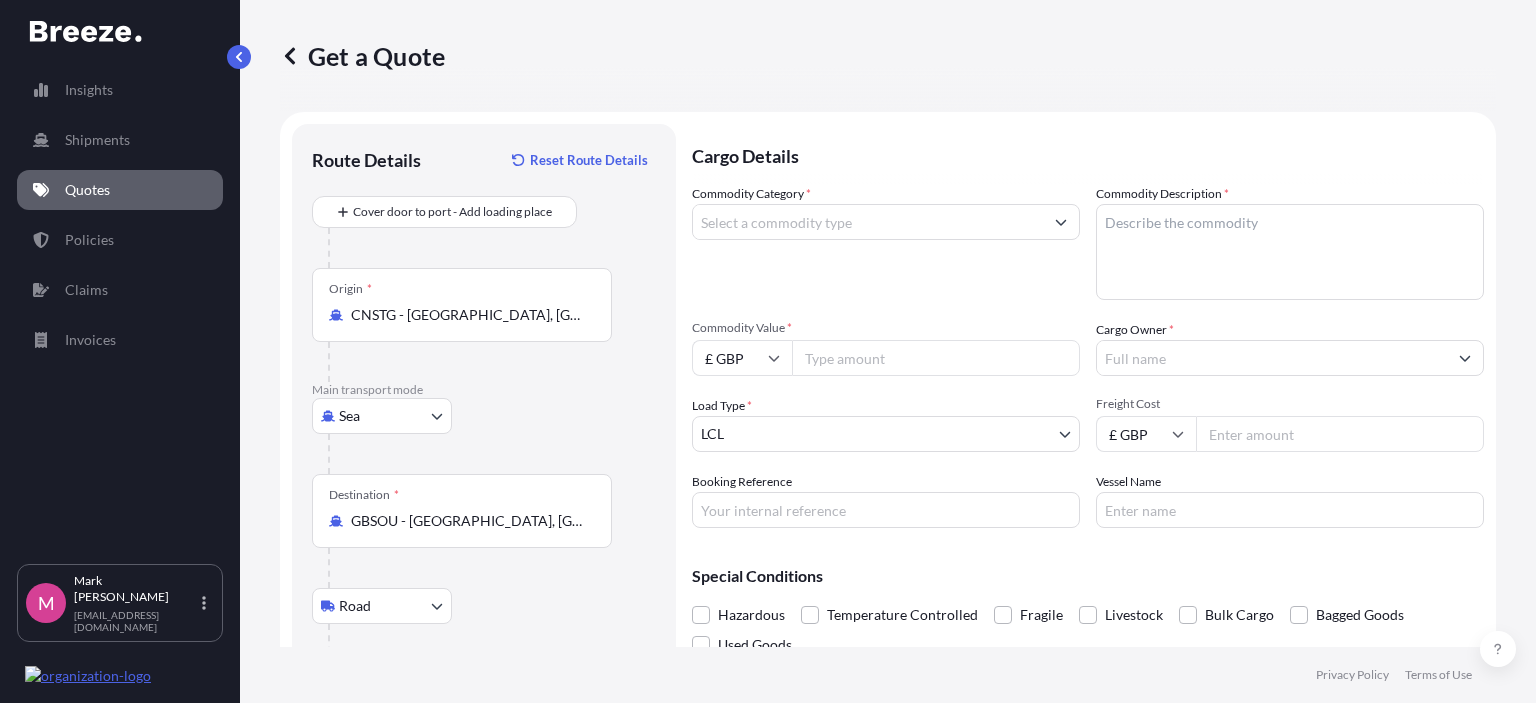 type on "[GEOGRAPHIC_DATA], [GEOGRAPHIC_DATA]" 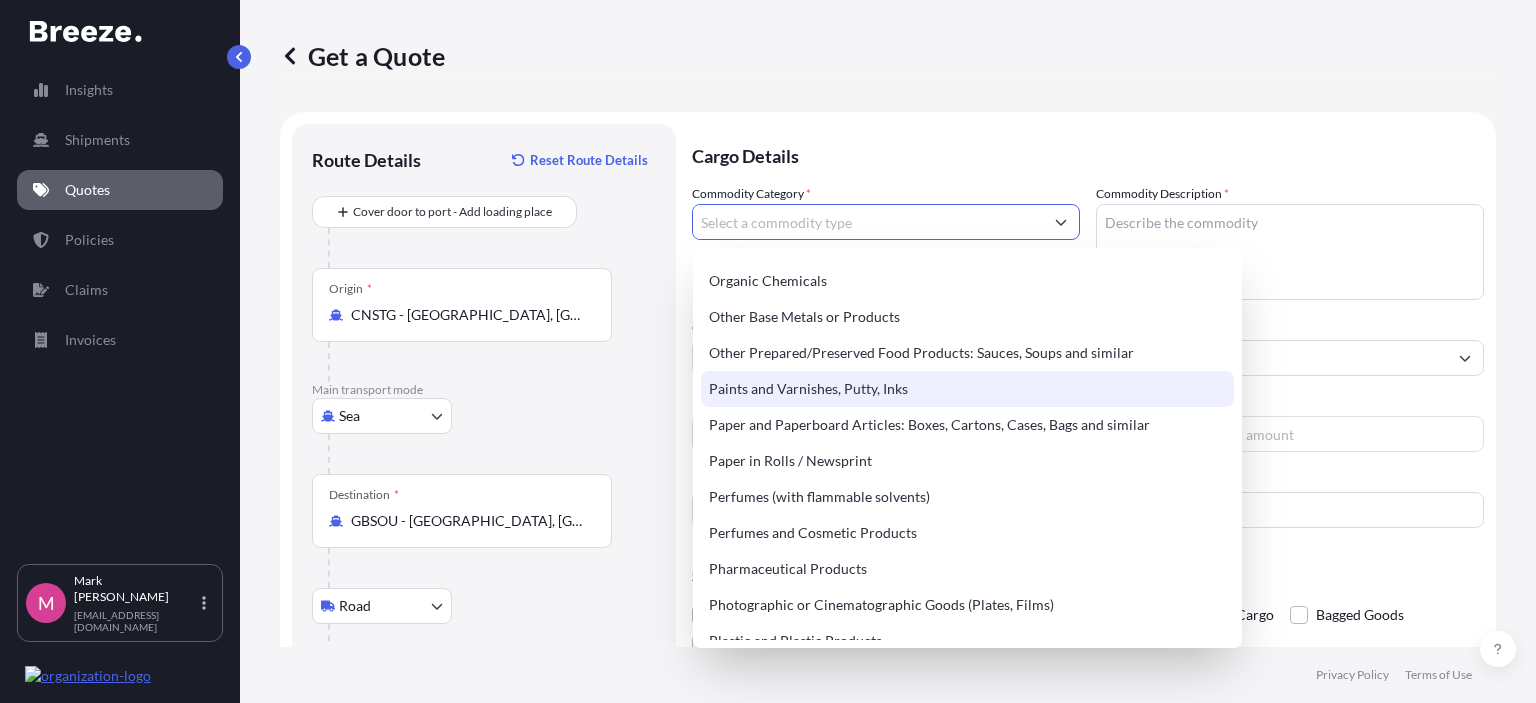 scroll, scrollTop: 3300, scrollLeft: 0, axis: vertical 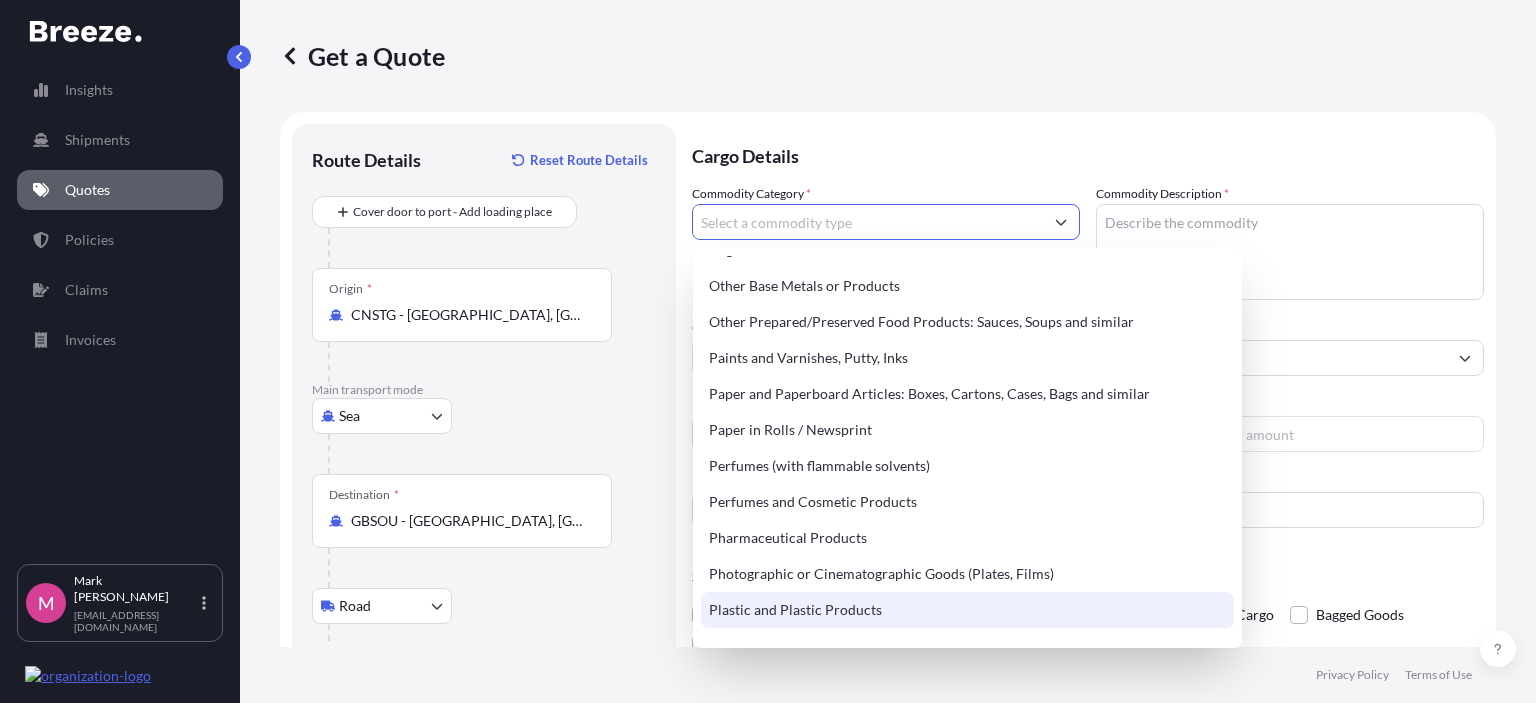 click on "Plastic and Plastic Products" at bounding box center (967, 610) 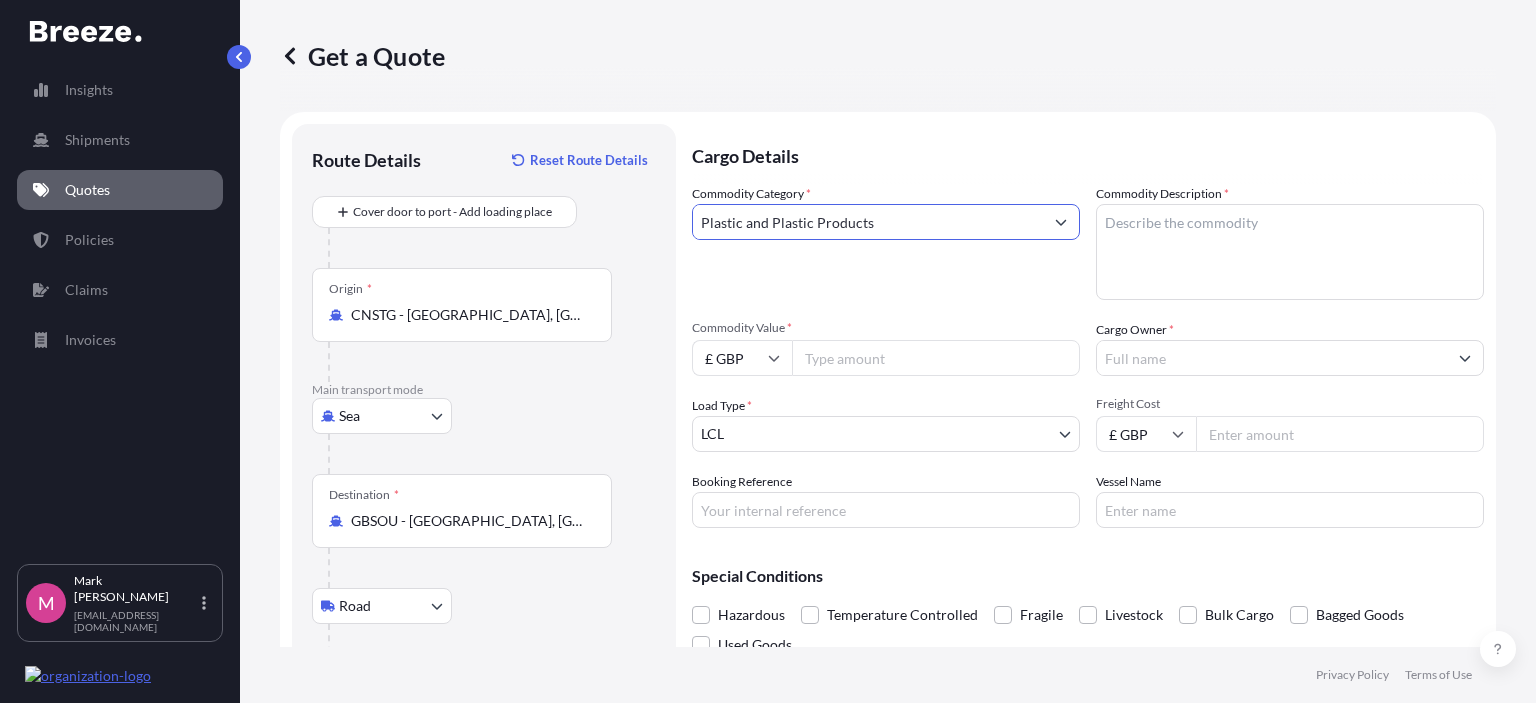 click on "Commodity Description *" at bounding box center [1290, 252] 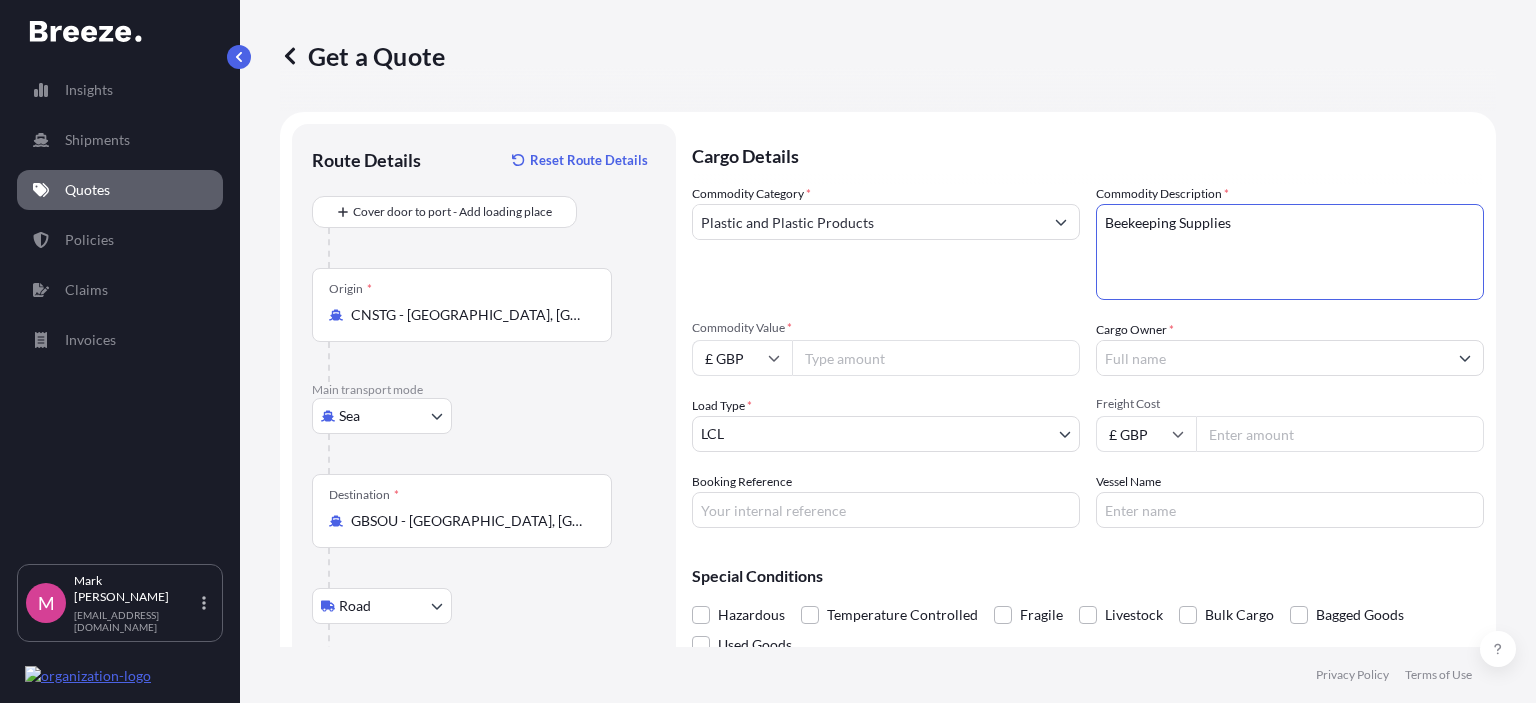 type on "Beekeeping Supplies" 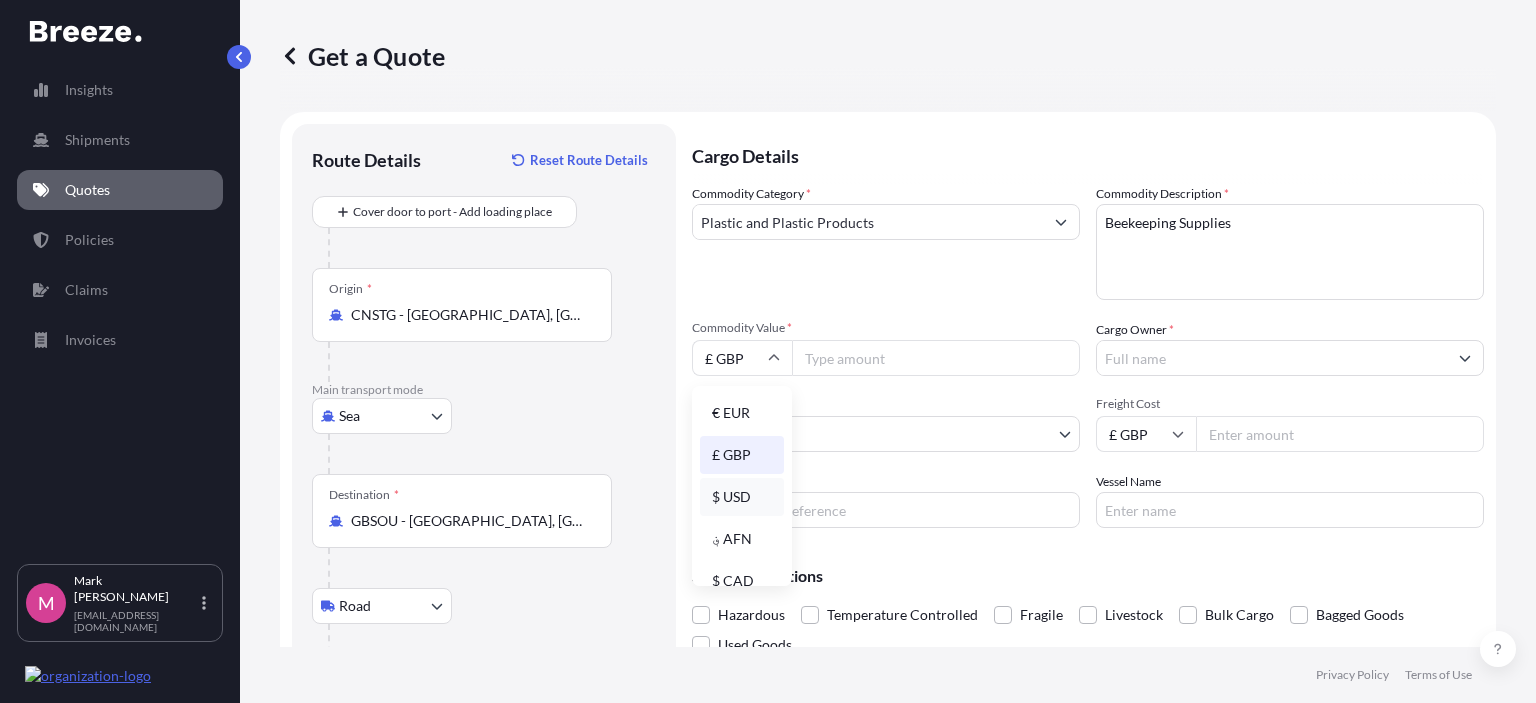 click on "$ USD" at bounding box center (742, 497) 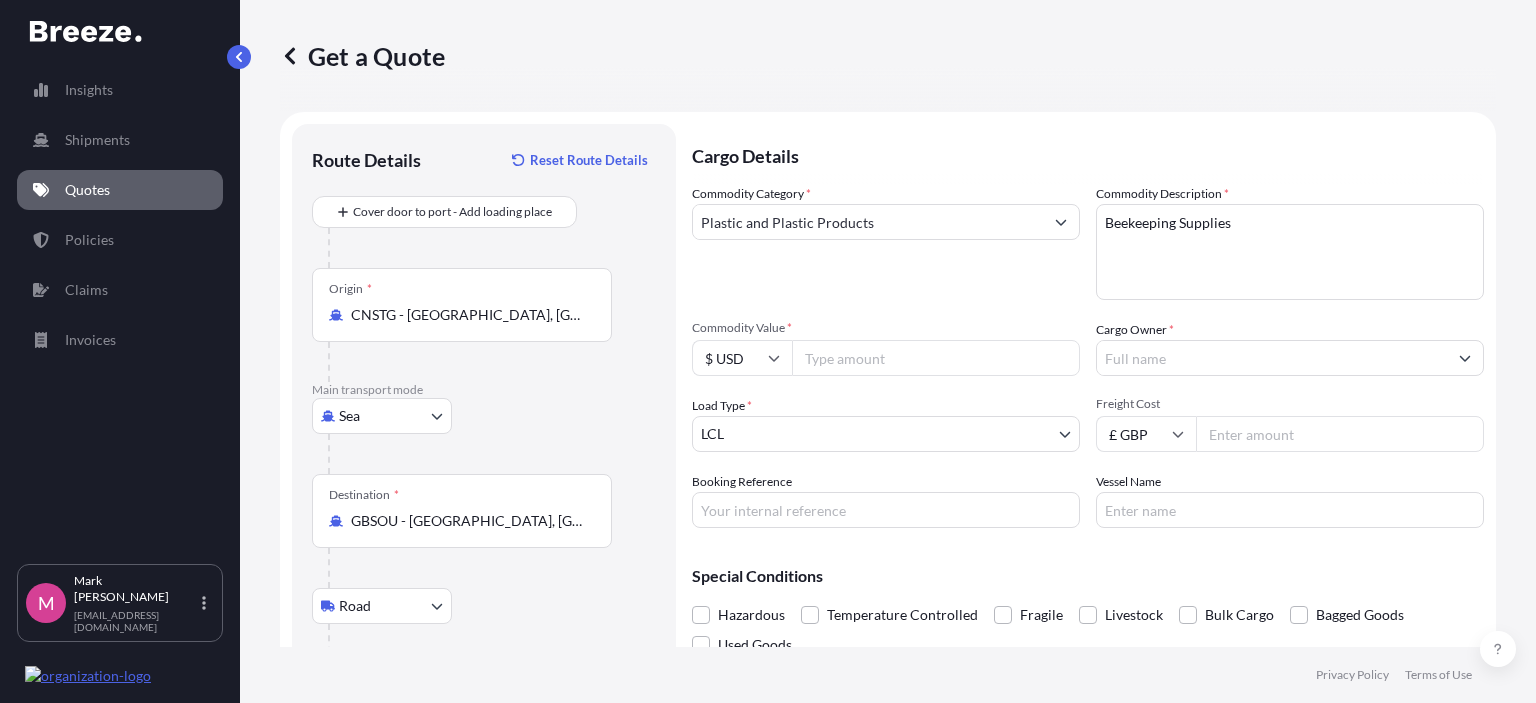 click on "Commodity Value   *" at bounding box center (936, 358) 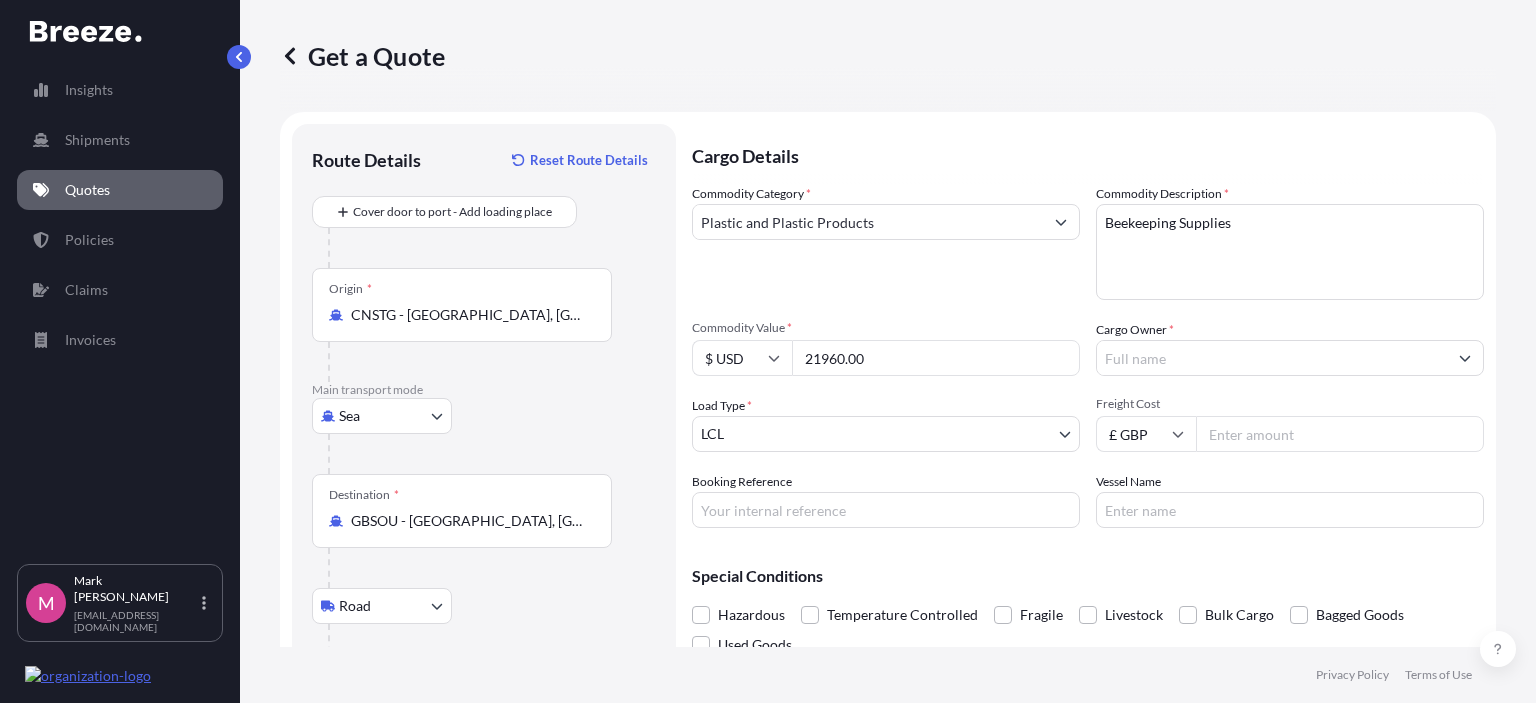 type on "21960.00" 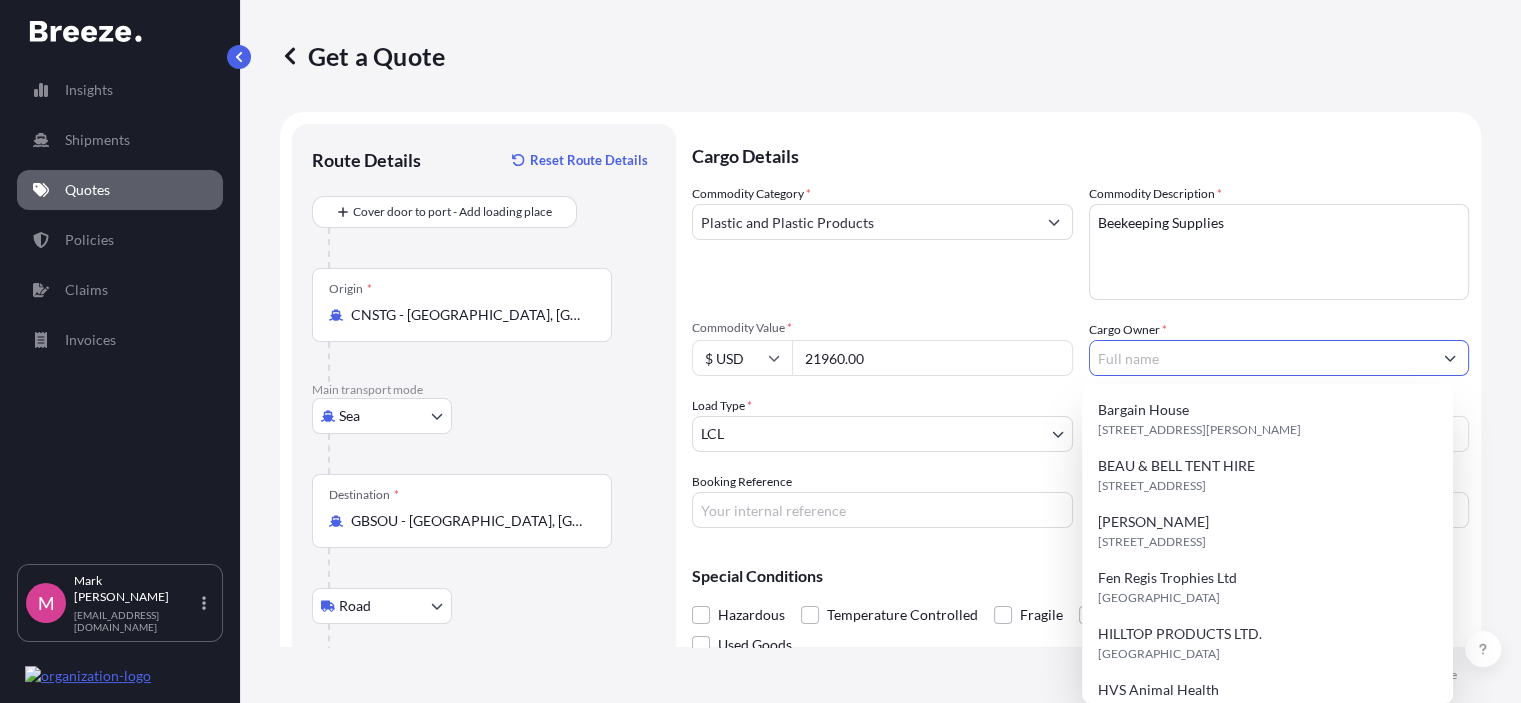 click on "Cargo Owner *" at bounding box center (1261, 358) 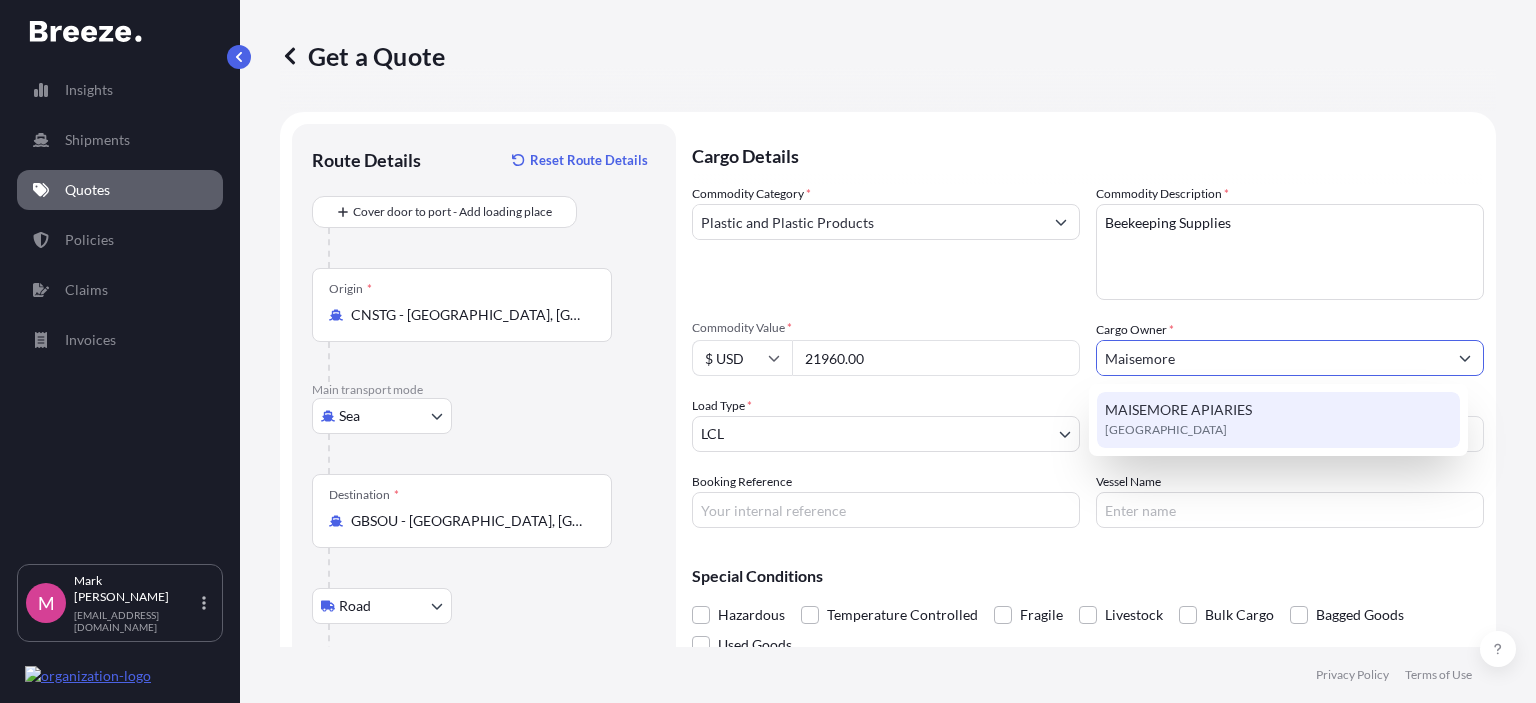 click on "MAISEMORE APIARIES" at bounding box center (1178, 410) 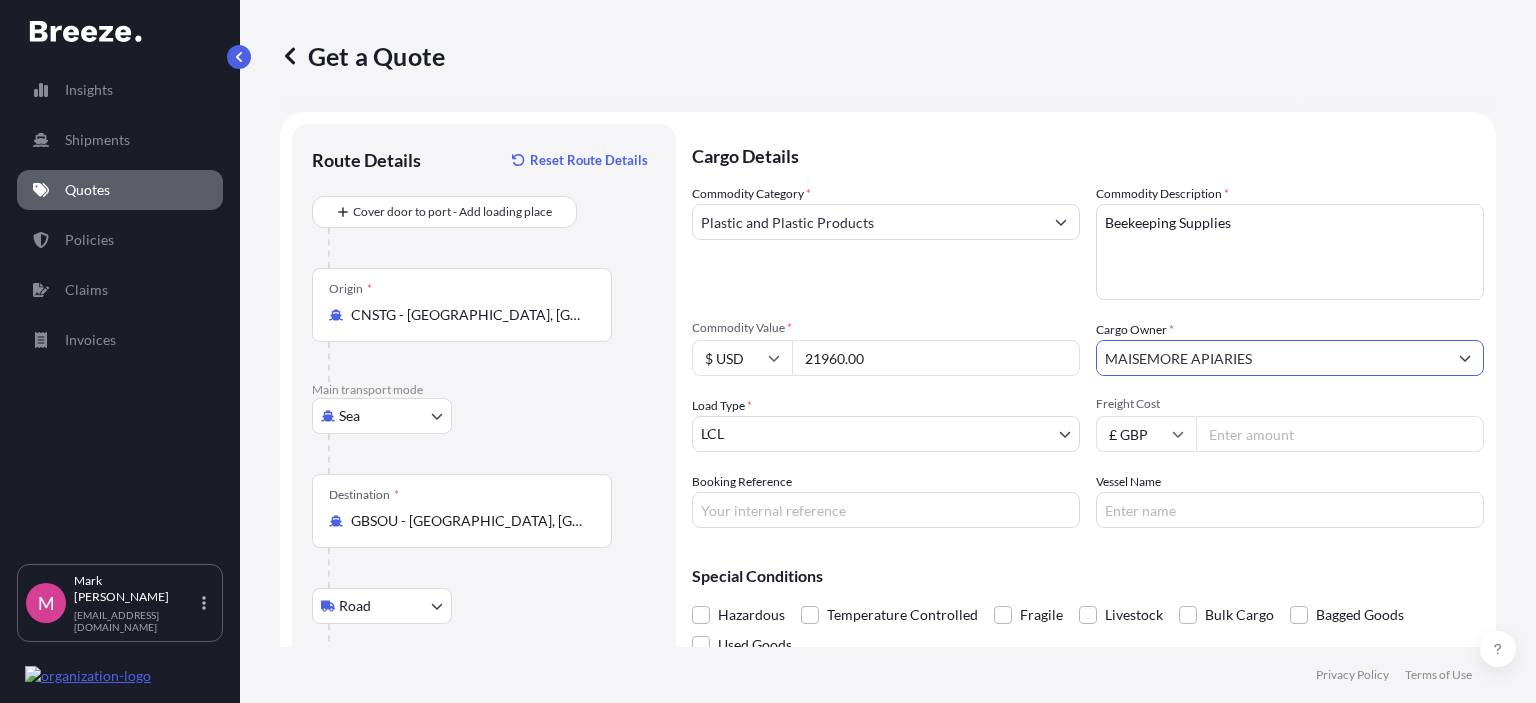 type on "MAISEMORE APIARIES" 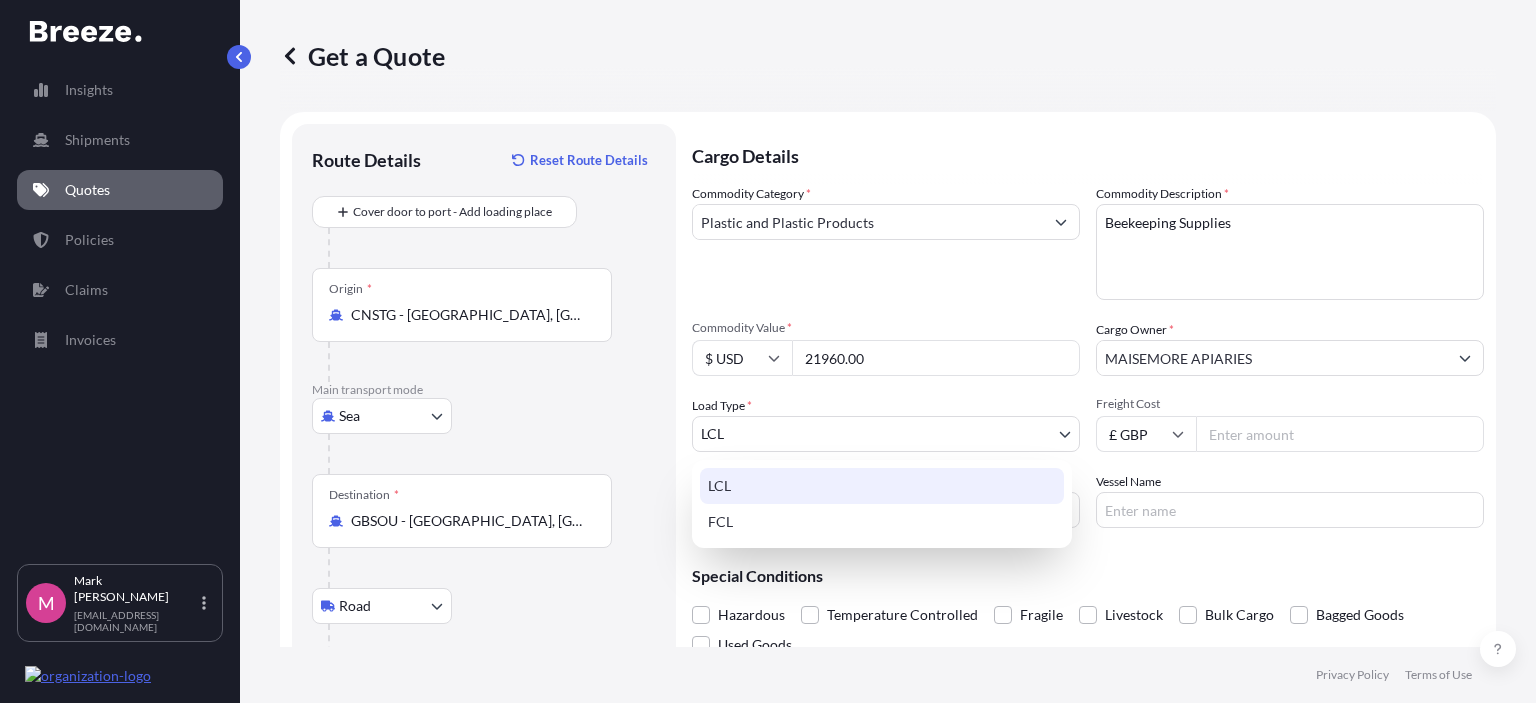 click on "4 options available. 1 option available.
Insights Shipments Quotes Policies Claims Invoices M [PERSON_NAME] [EMAIL_ADDRESS][DOMAIN_NAME] Get a Quote Route Details Reset Route Details   Cover door to port - Add loading place Place of loading Road Road Rail Origin * CNSTG - [GEOGRAPHIC_DATA], [GEOGRAPHIC_DATA] Main transport mode Sea Sea Air Road Rail Destination * GBSOU - [GEOGRAPHIC_DATA], [GEOGRAPHIC_DATA] Road Road Rail Place of Discharge [GEOGRAPHIC_DATA], [GEOGRAPHIC_DATA] Cargo Details Commodity Category * Plastic and Plastic Products Commodity Description * Beekeeping Supplies Commodity Value   * $ USD 21960.00 Cargo Owner * MAISEMORE APIARIES Load Type * LCL LCL FCL Freight Cost   £ GBP Booking Reference Vessel Name Special Conditions Hazardous Temperature Controlled Fragile Livestock Bulk Cargo Bagged Goods Used Goods Get a Quote Privacy Policy Terms of Use
0 LCL FCL" at bounding box center (768, 351) 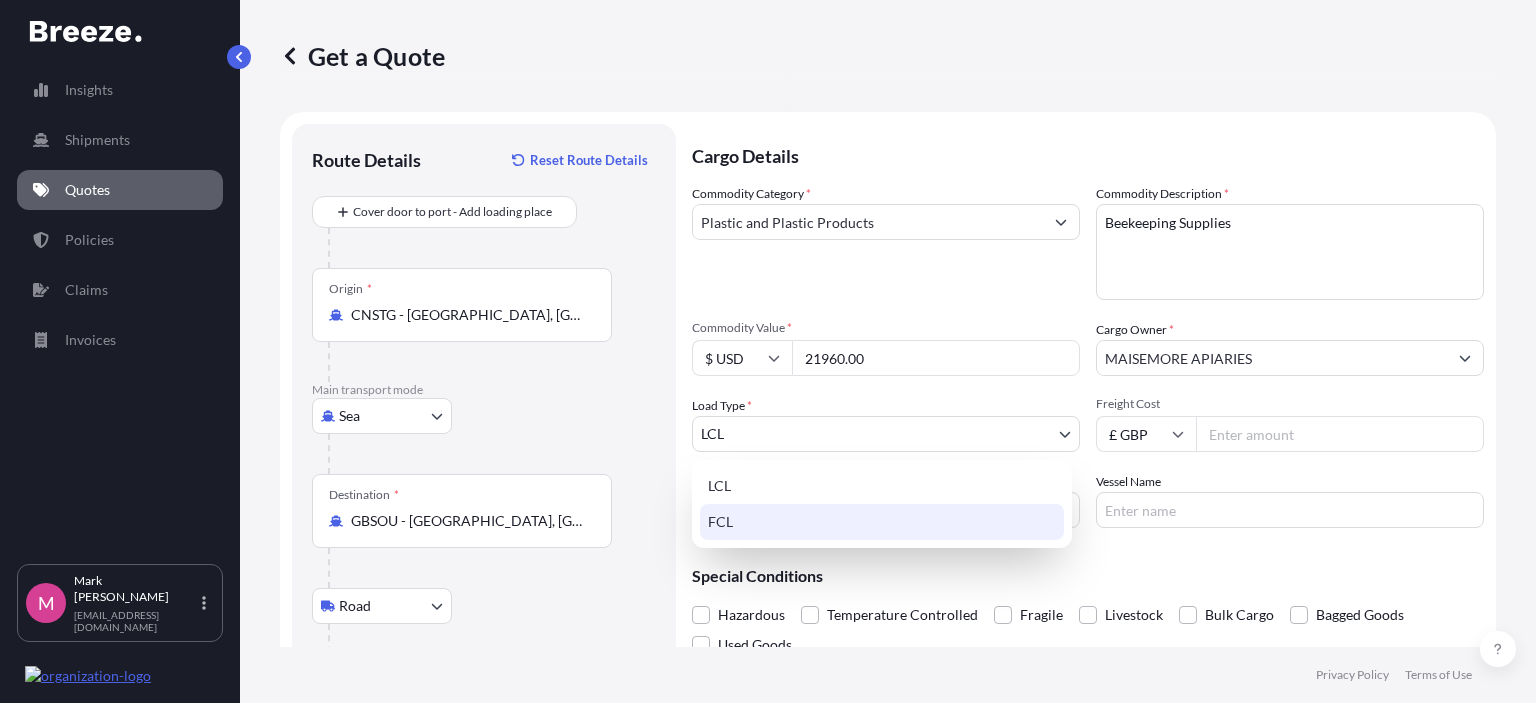 click on "FCL" at bounding box center (882, 522) 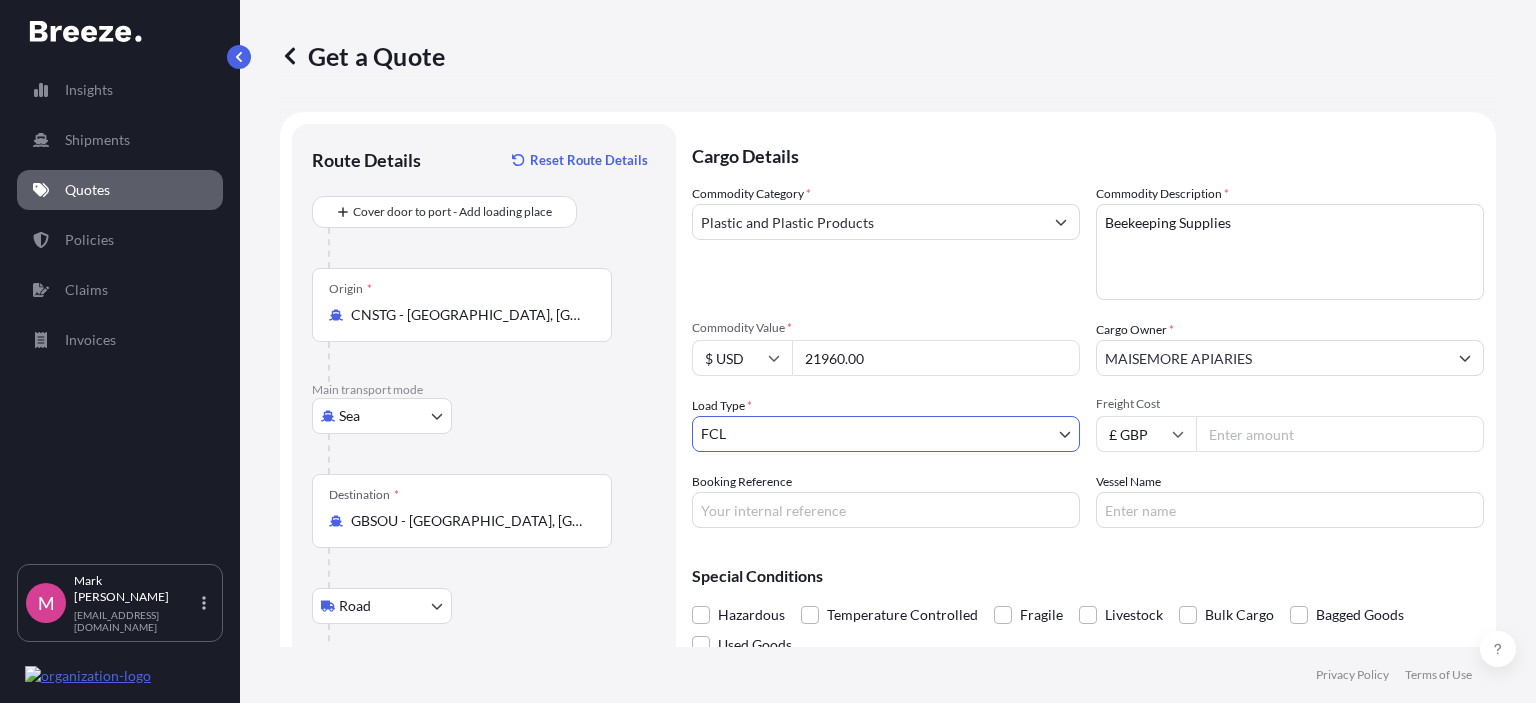 click on "Freight Cost" at bounding box center [1340, 434] 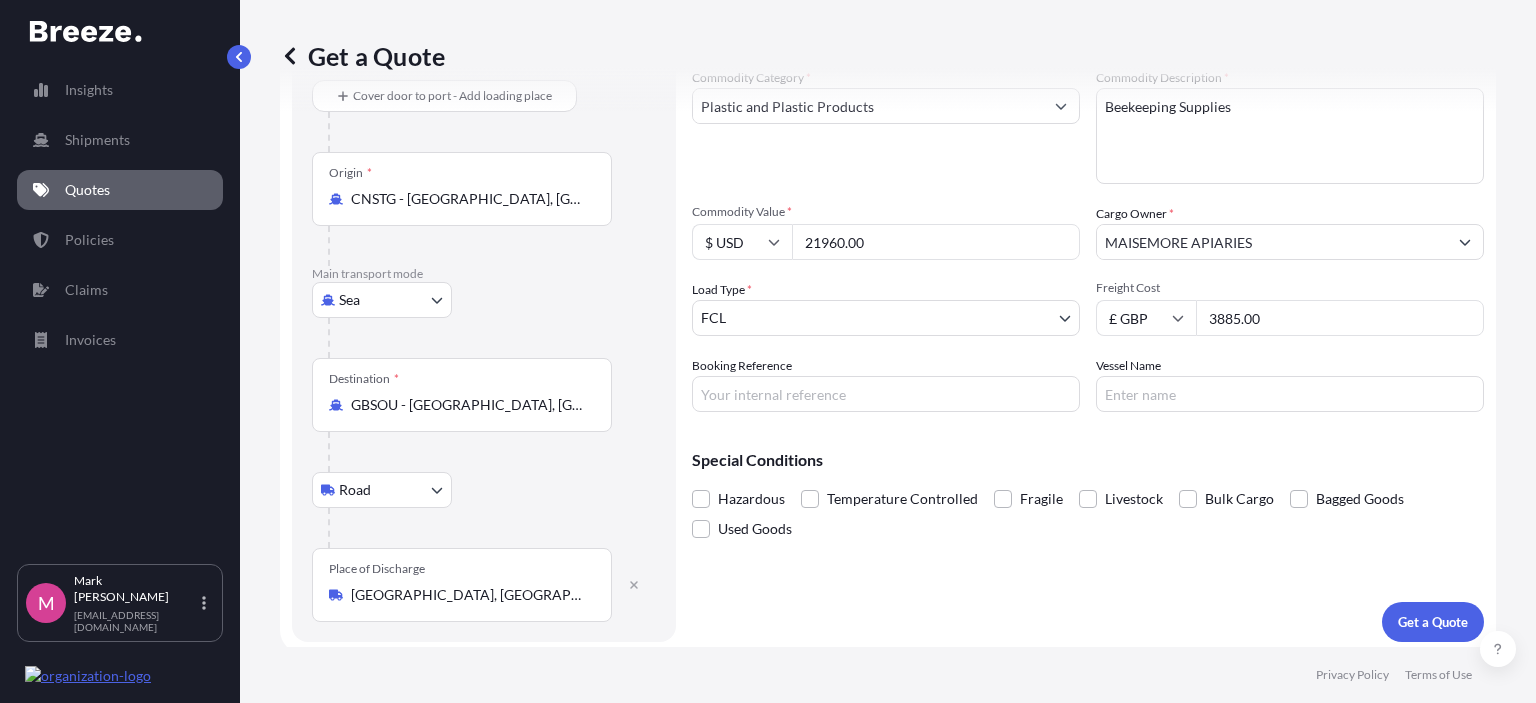 scroll, scrollTop: 121, scrollLeft: 0, axis: vertical 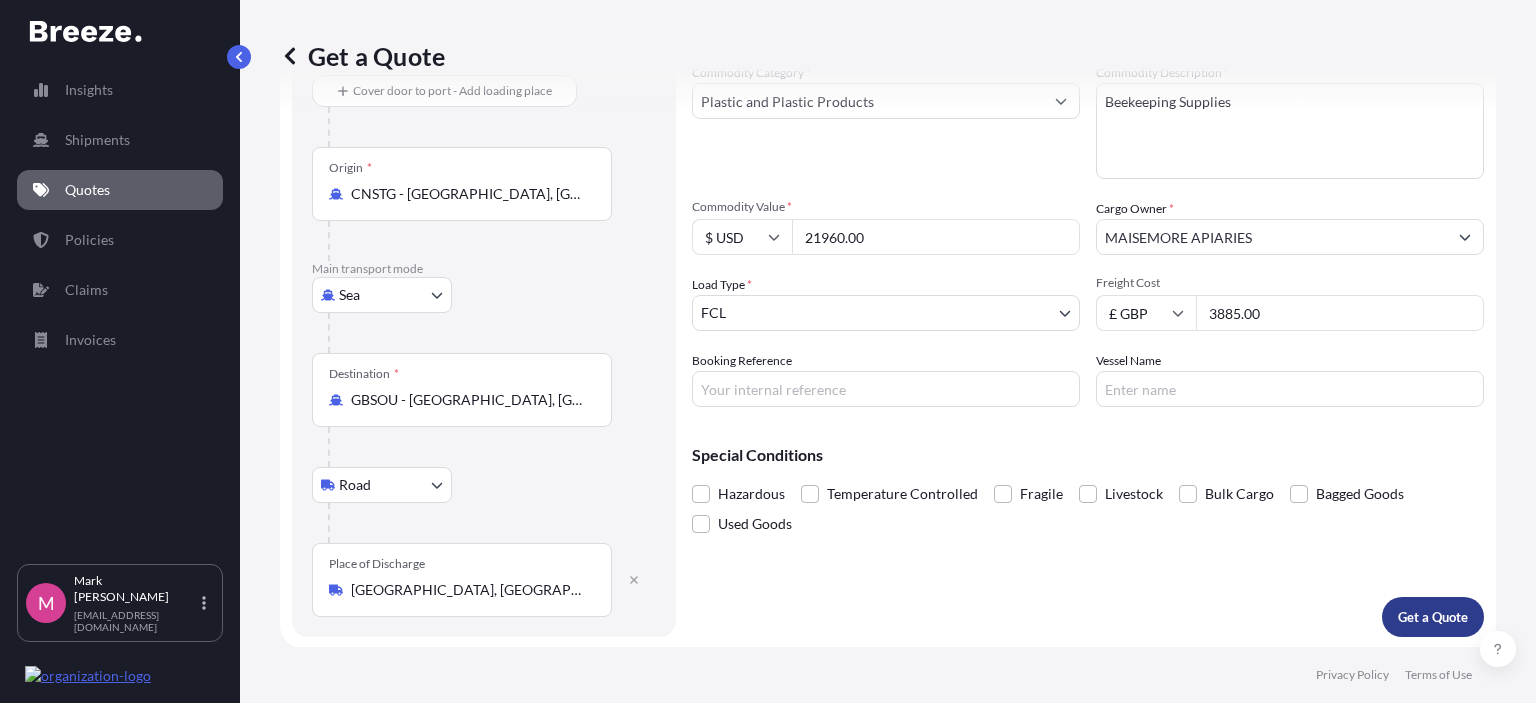 type on "3885.00" 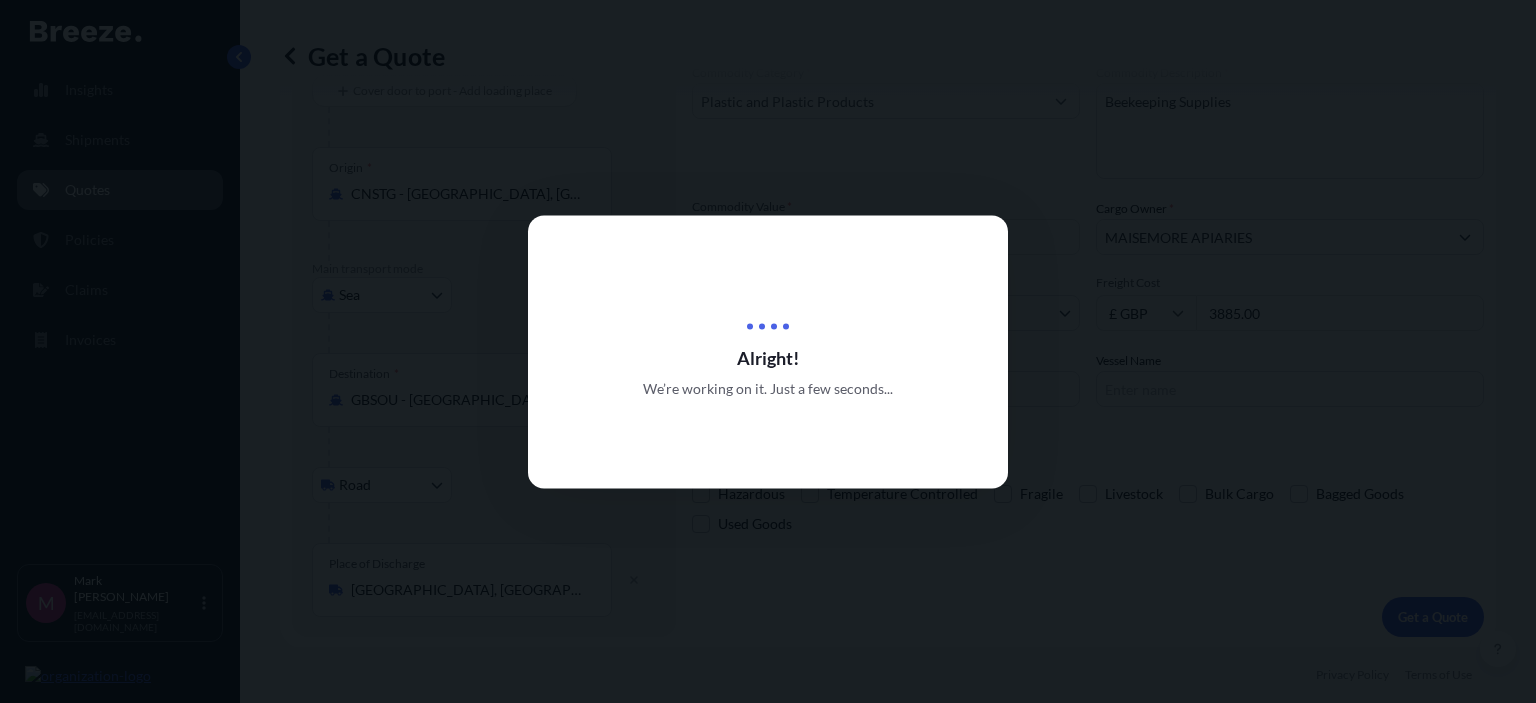 scroll, scrollTop: 0, scrollLeft: 0, axis: both 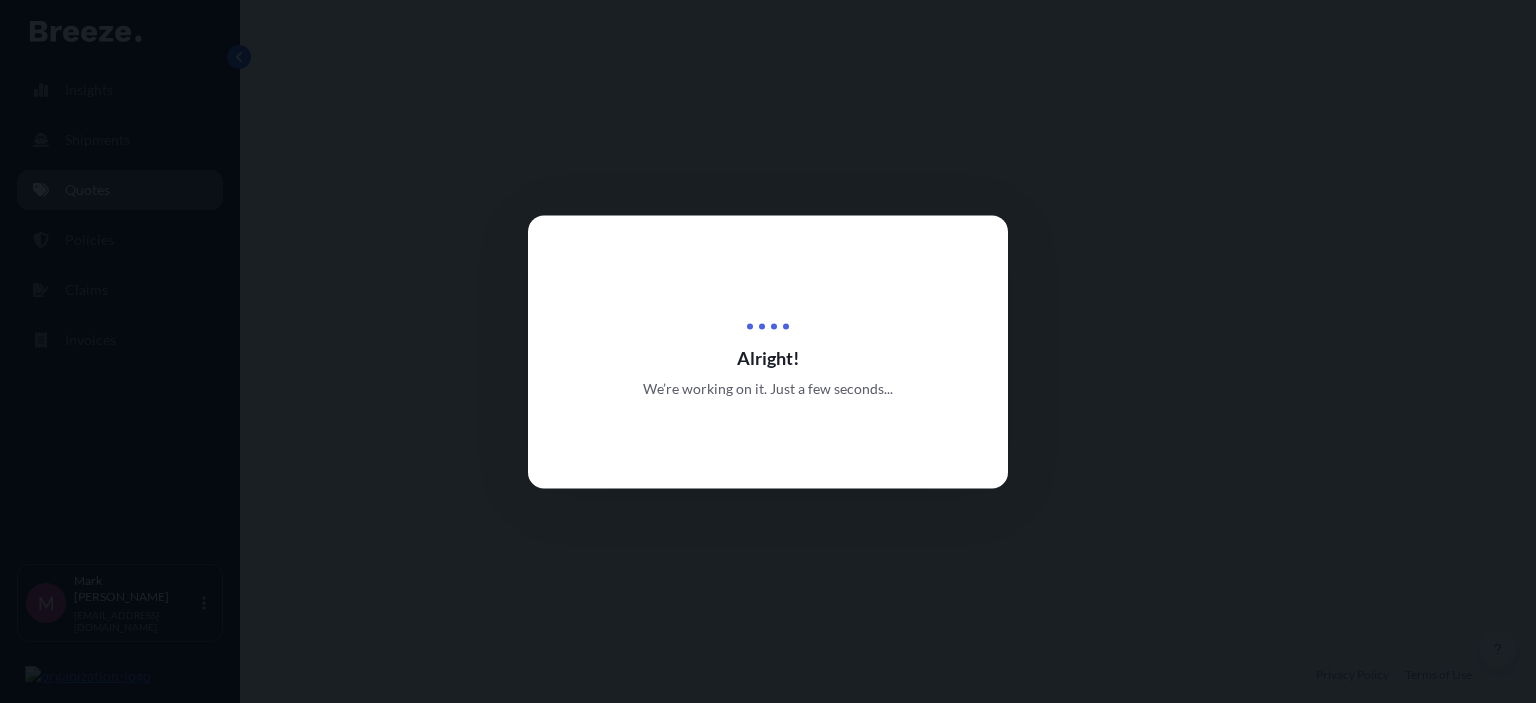 select on "Sea" 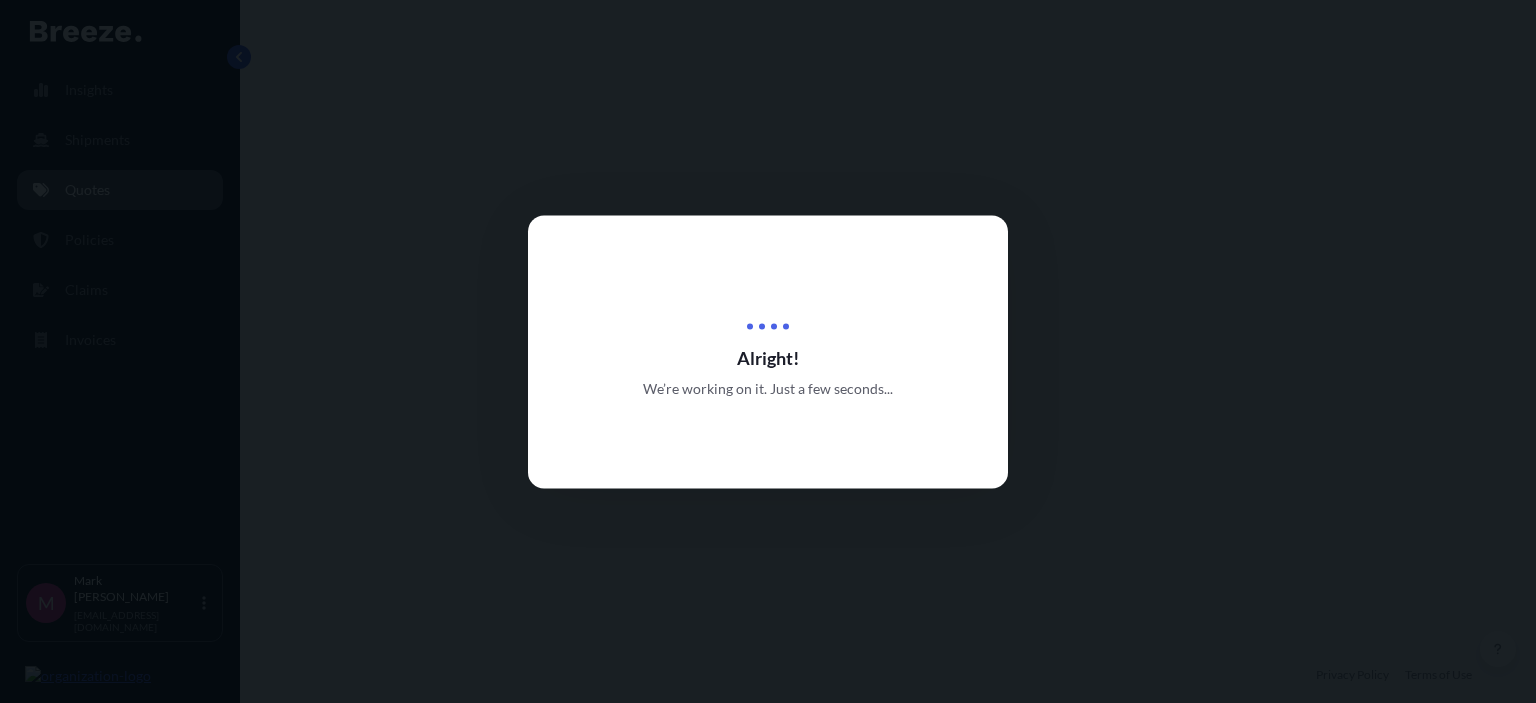 select on "Road" 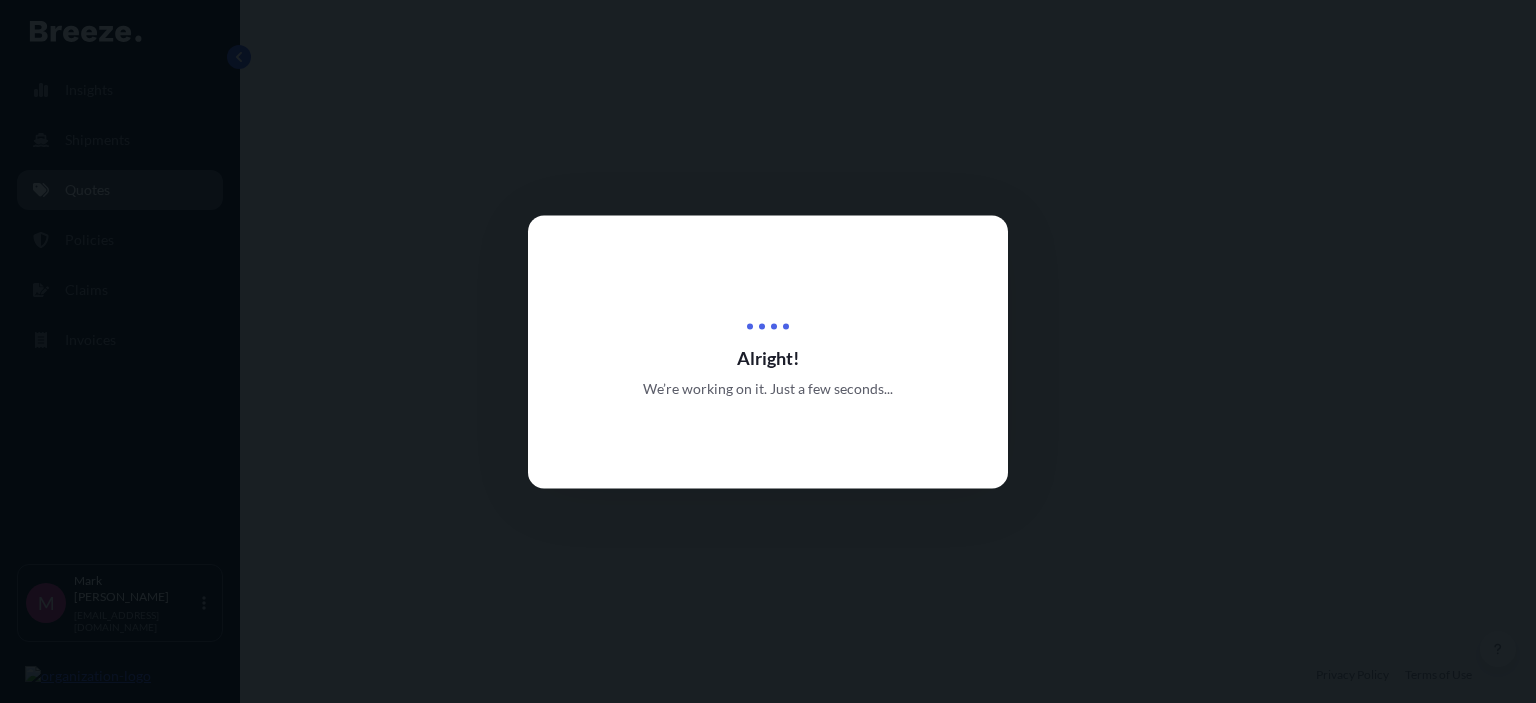select on "2" 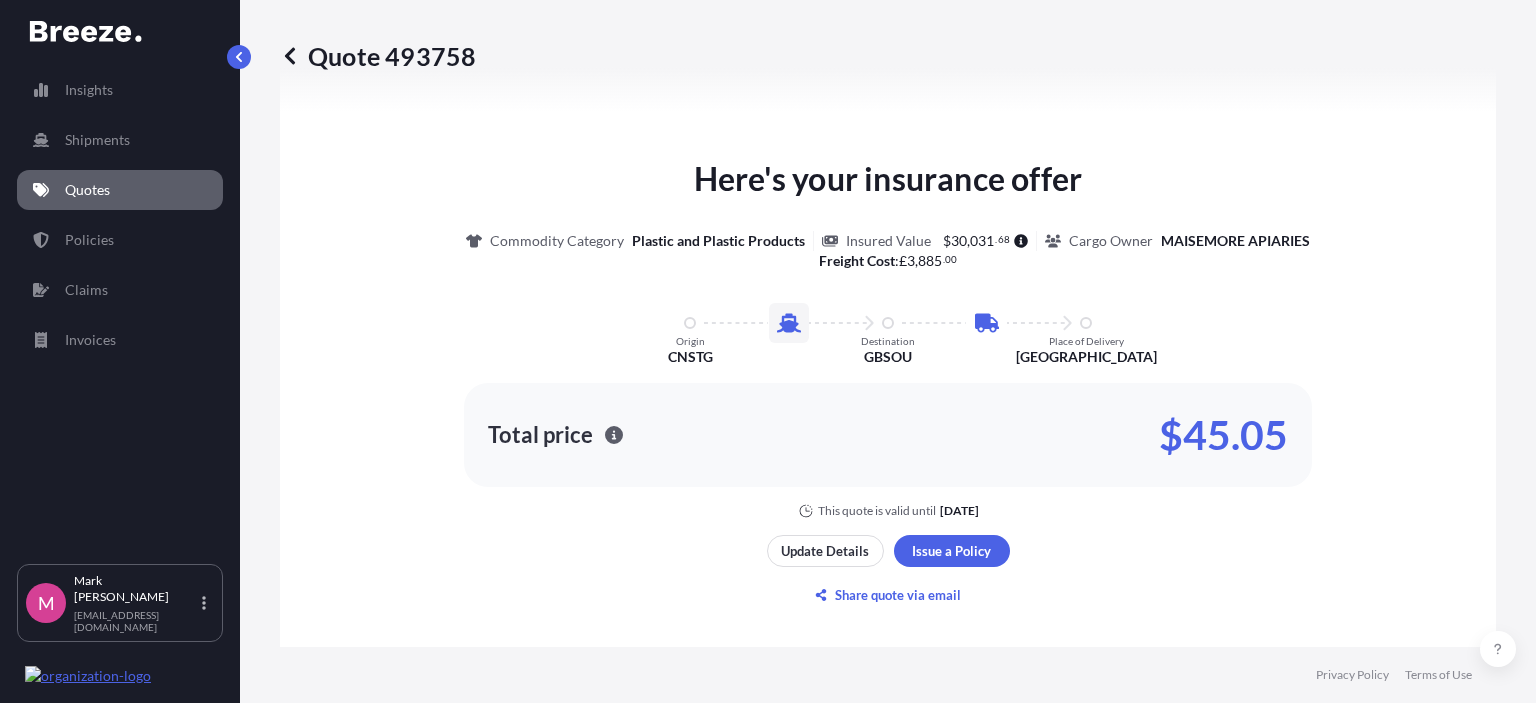 scroll, scrollTop: 1080, scrollLeft: 0, axis: vertical 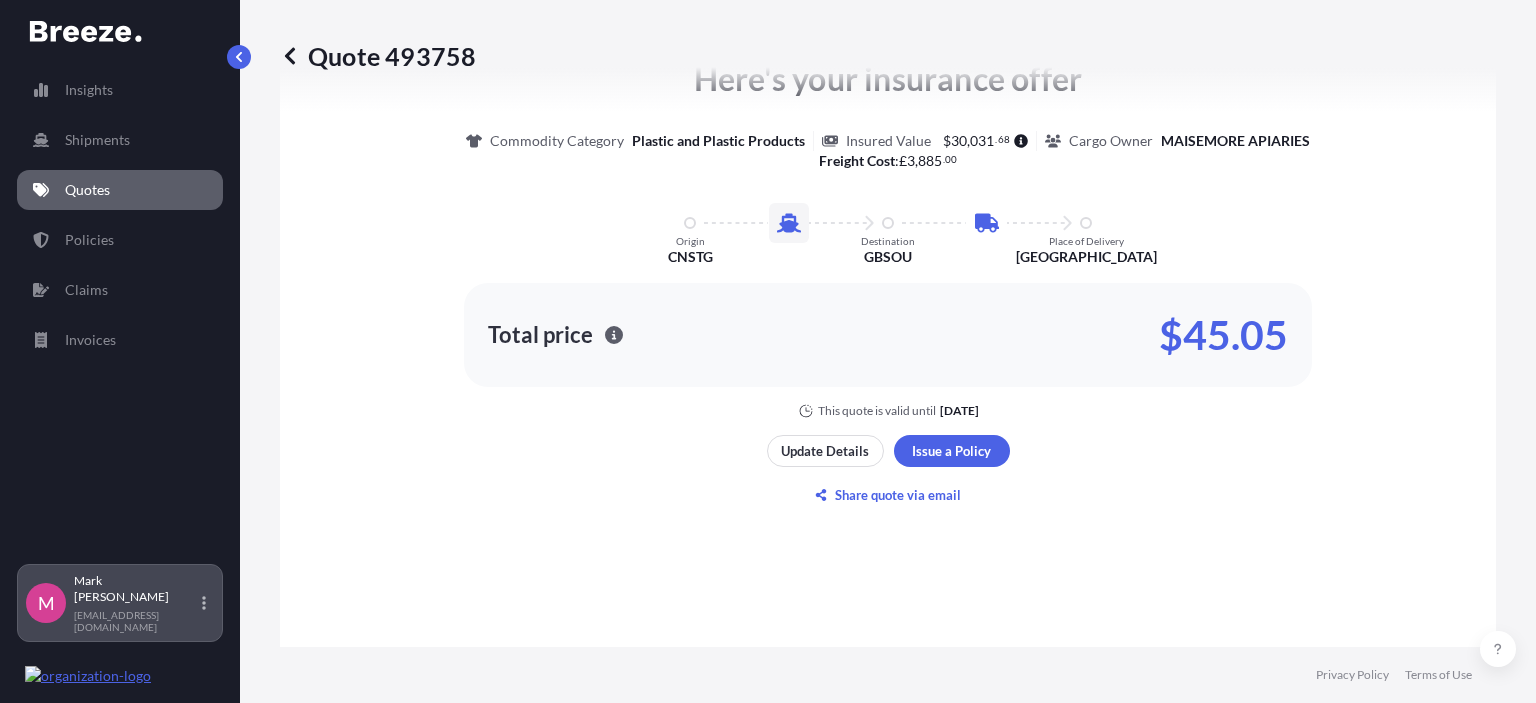 click on "[PERSON_NAME] [EMAIL_ADDRESS][DOMAIN_NAME]" at bounding box center [144, 603] 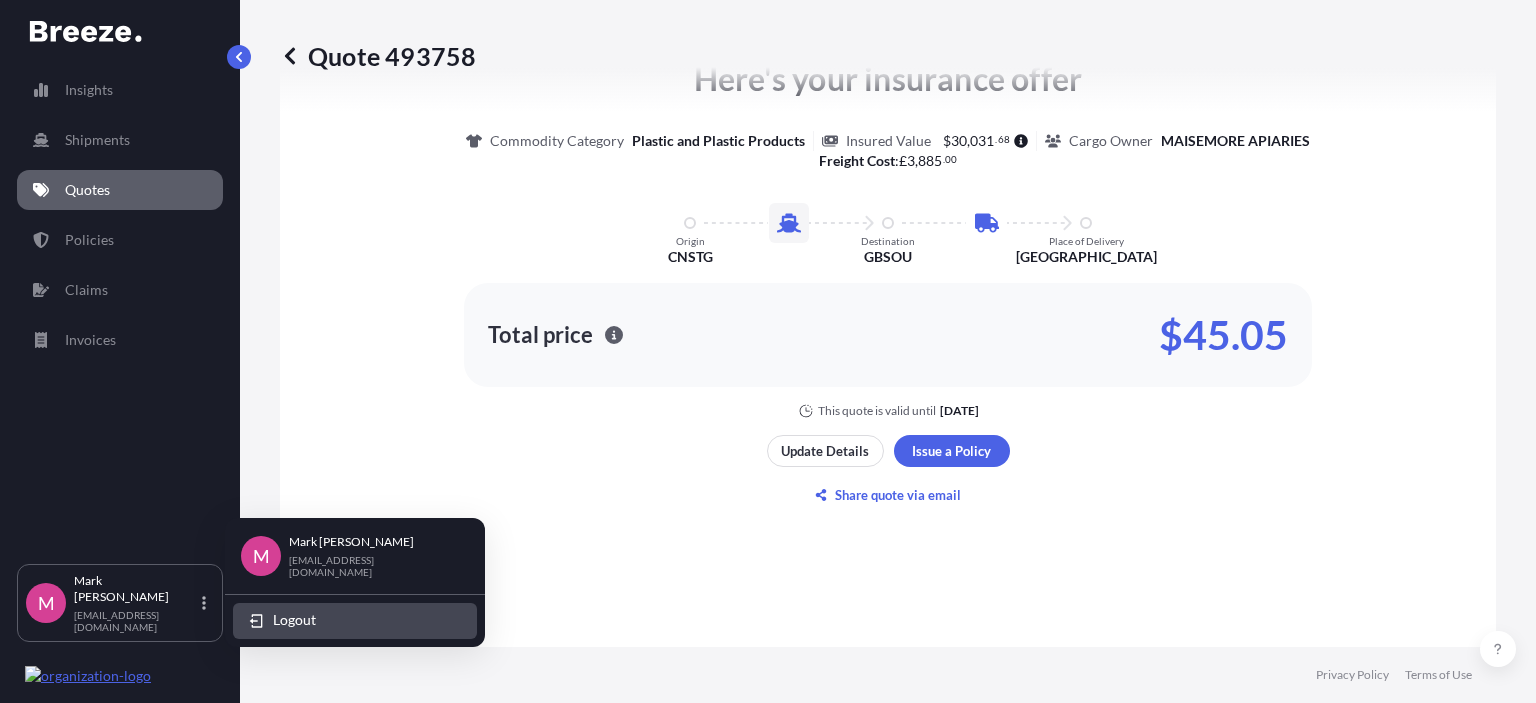 click on "Logout" at bounding box center (294, 620) 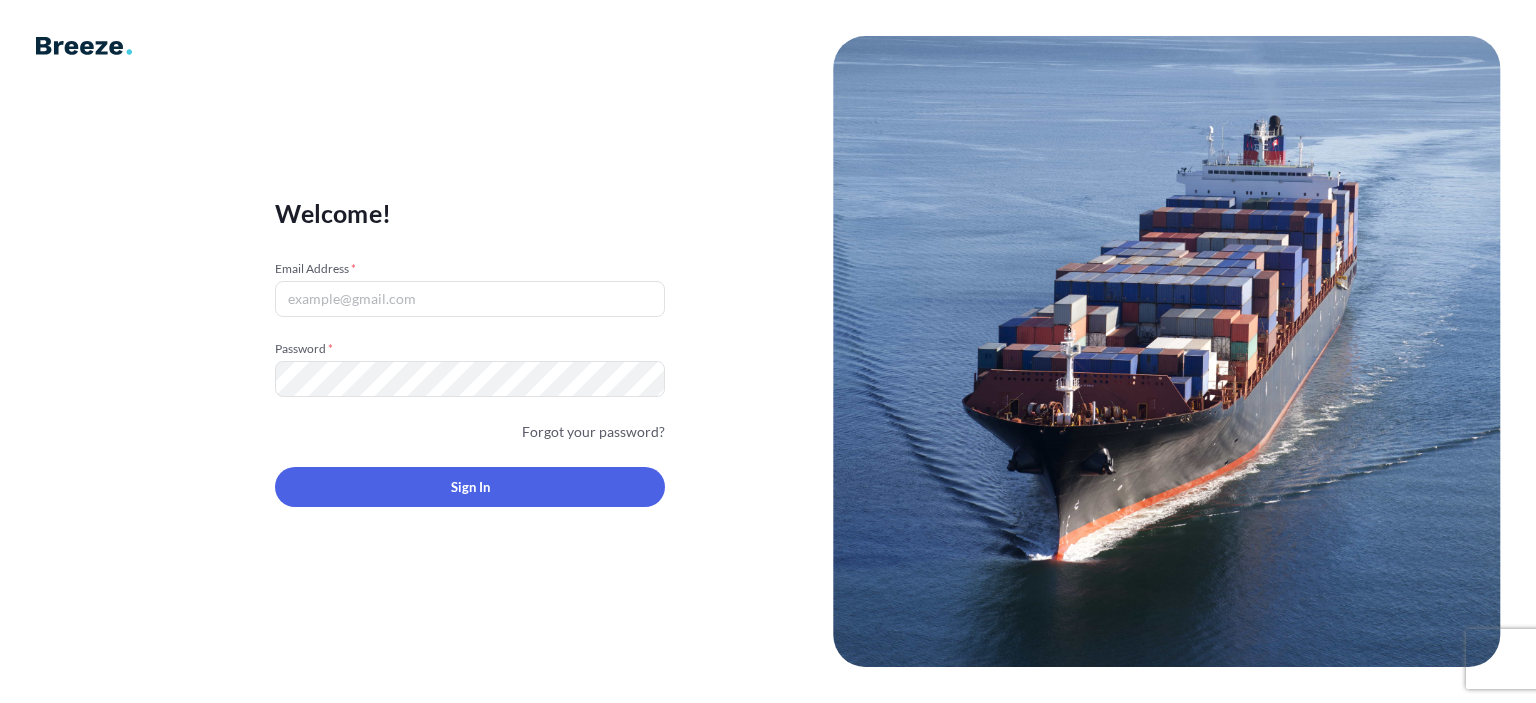 type on "[EMAIL_ADDRESS][DOMAIN_NAME]" 